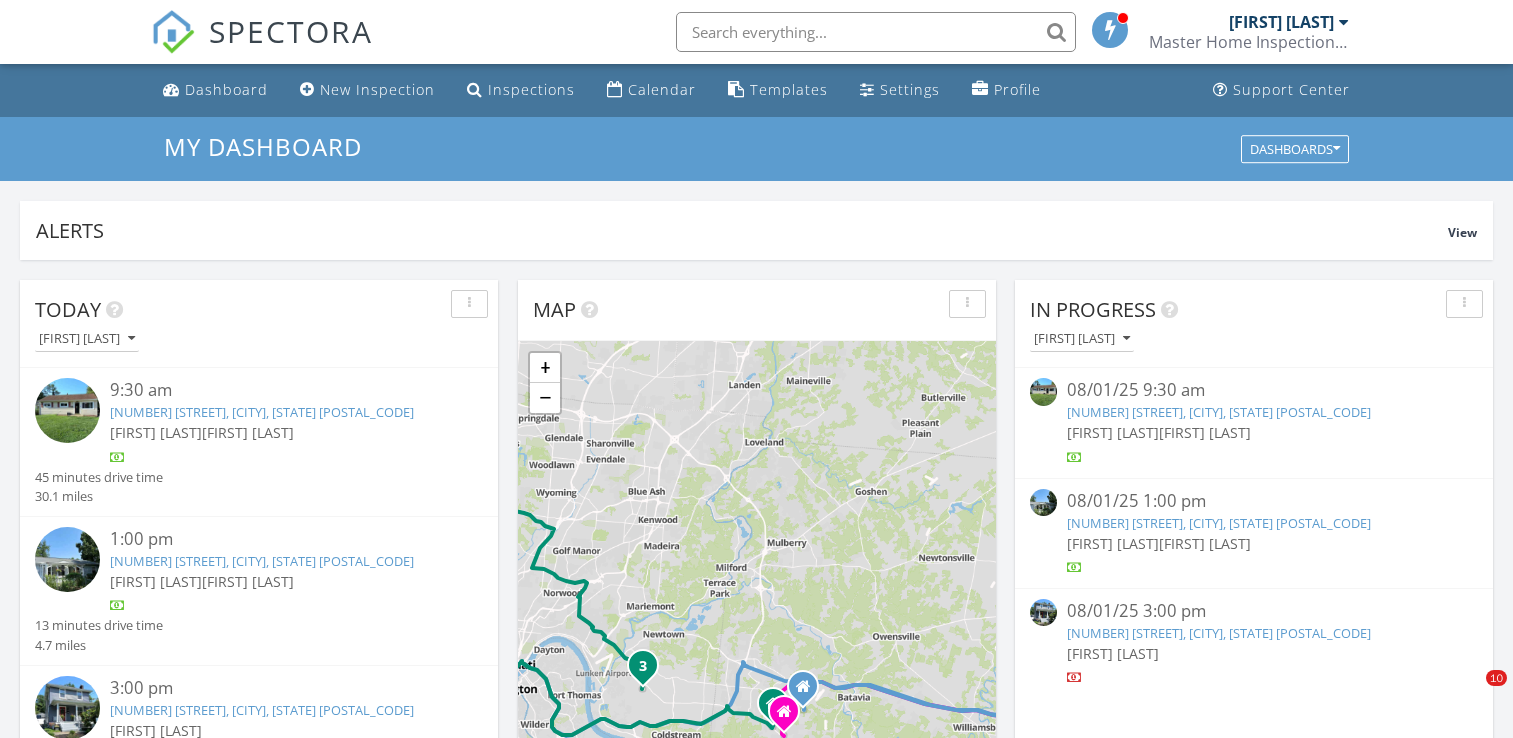 scroll, scrollTop: 0, scrollLeft: 0, axis: both 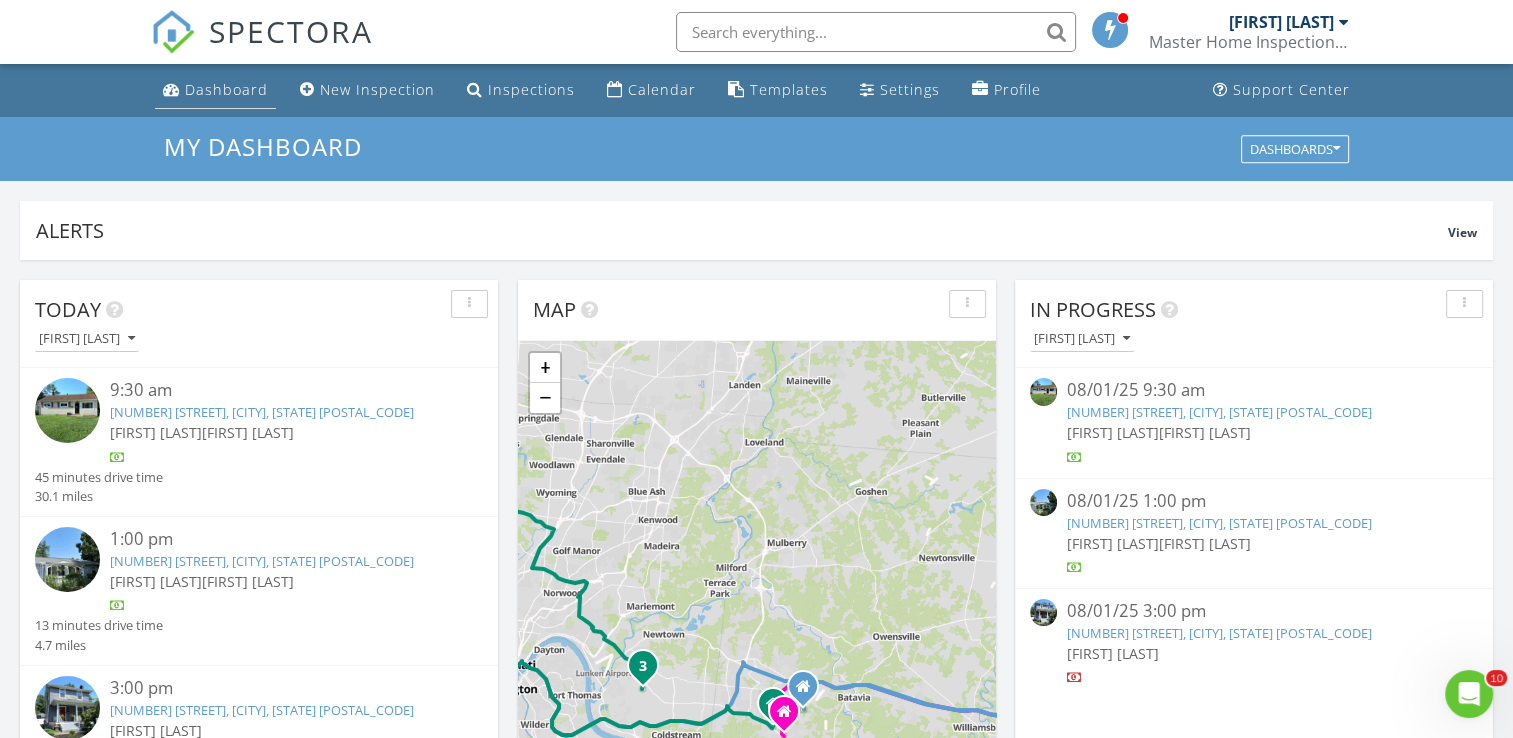 click on "Dashboard" at bounding box center [226, 89] 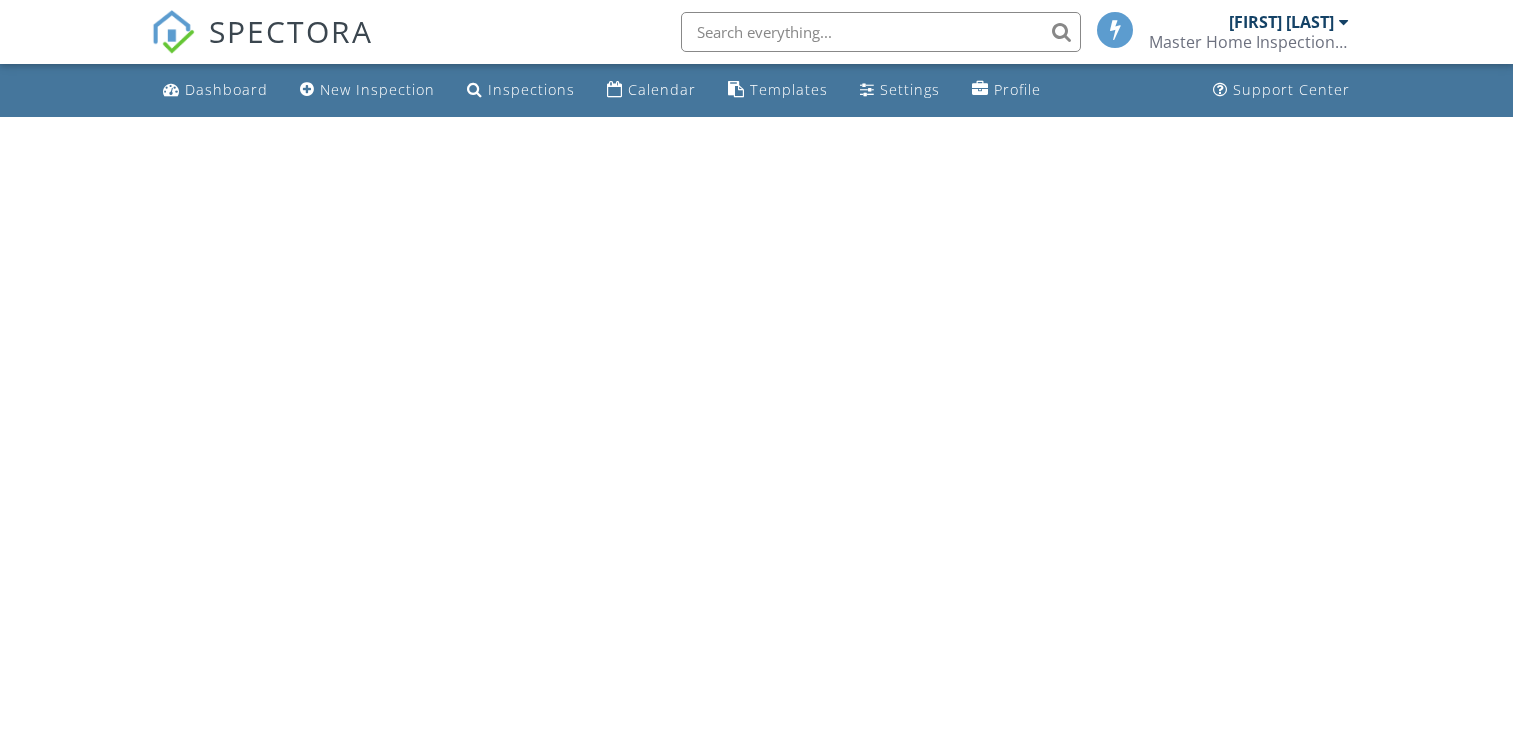 scroll, scrollTop: 0, scrollLeft: 0, axis: both 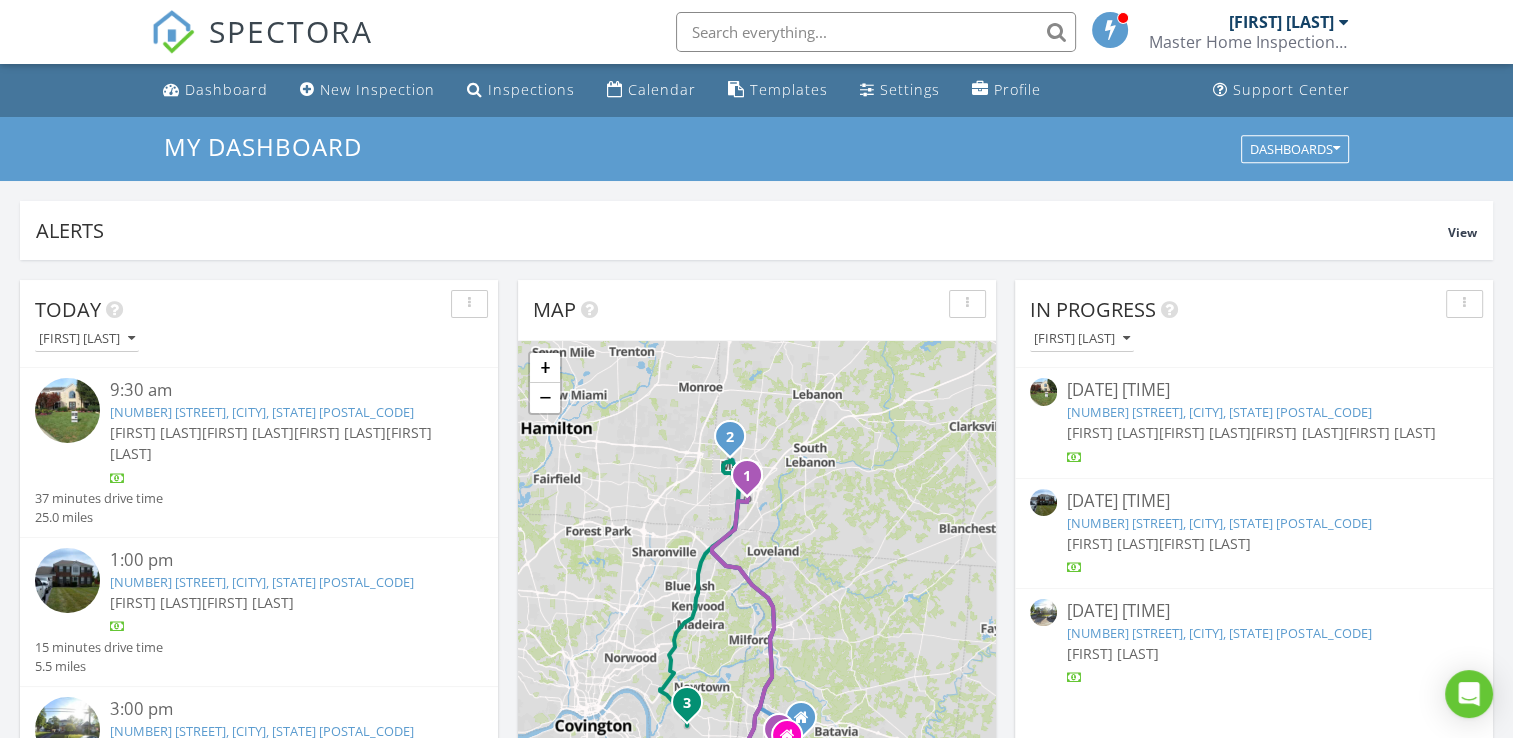 click on "[FIRST] [LAST]" at bounding box center (1113, 432) 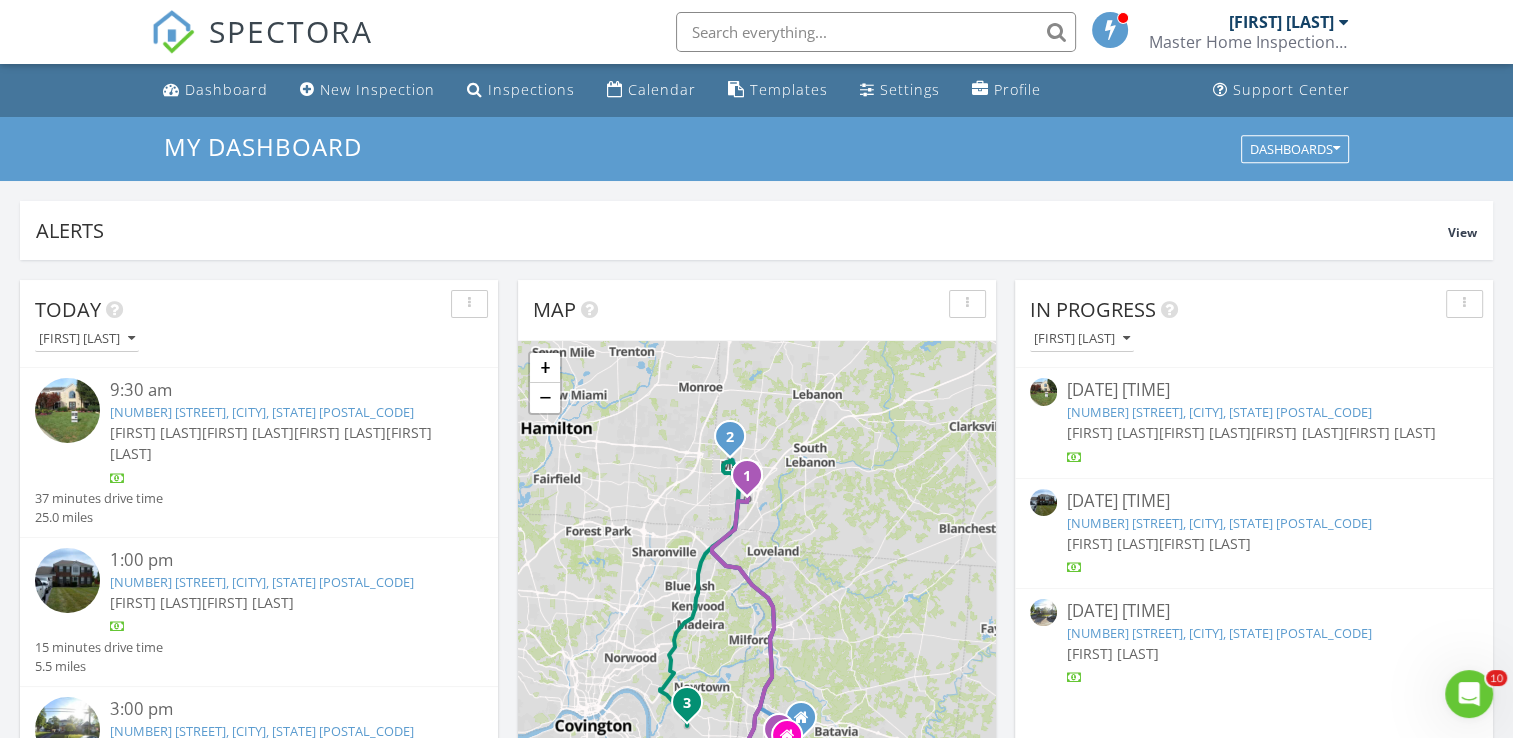 scroll, scrollTop: 0, scrollLeft: 0, axis: both 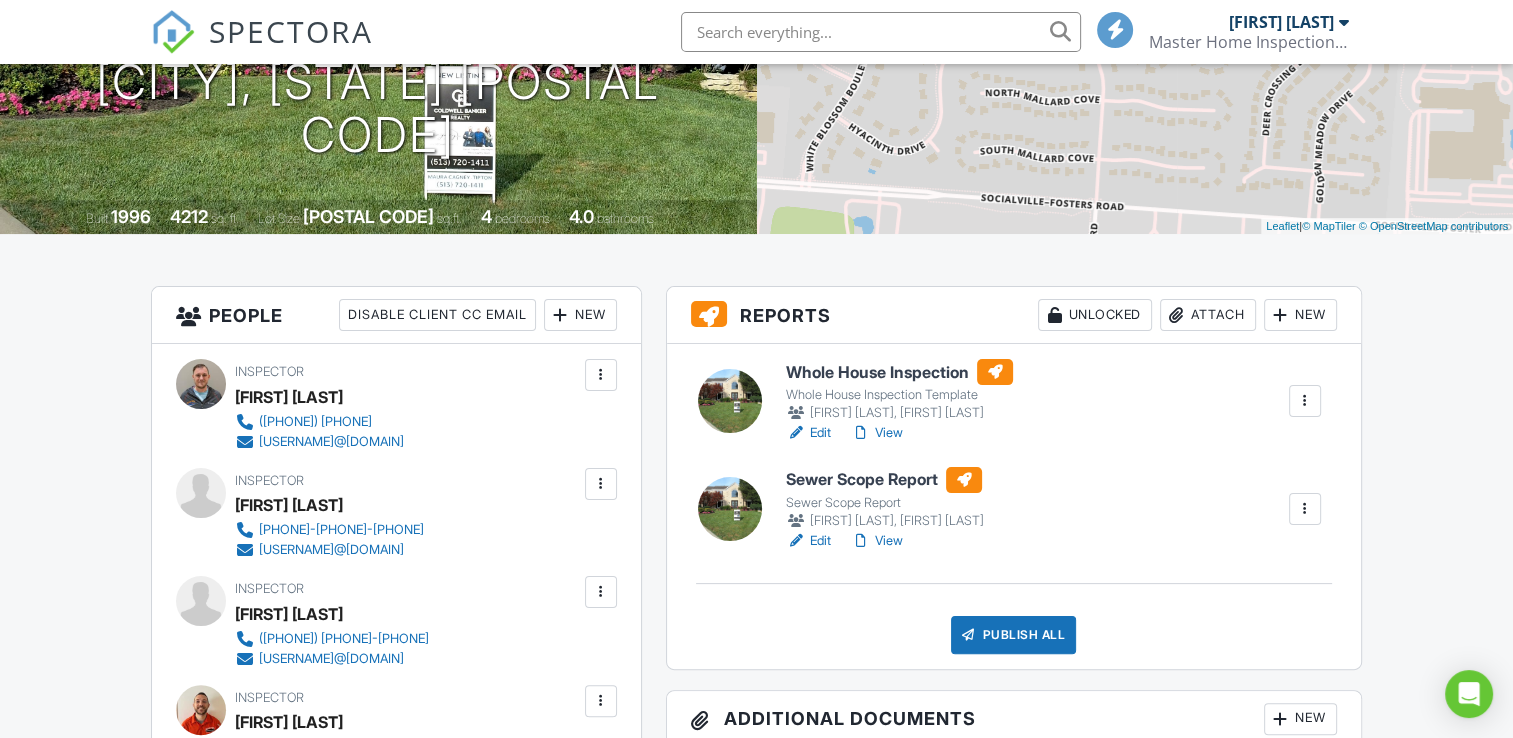 click on "Sewer Scope Report" at bounding box center [885, 480] 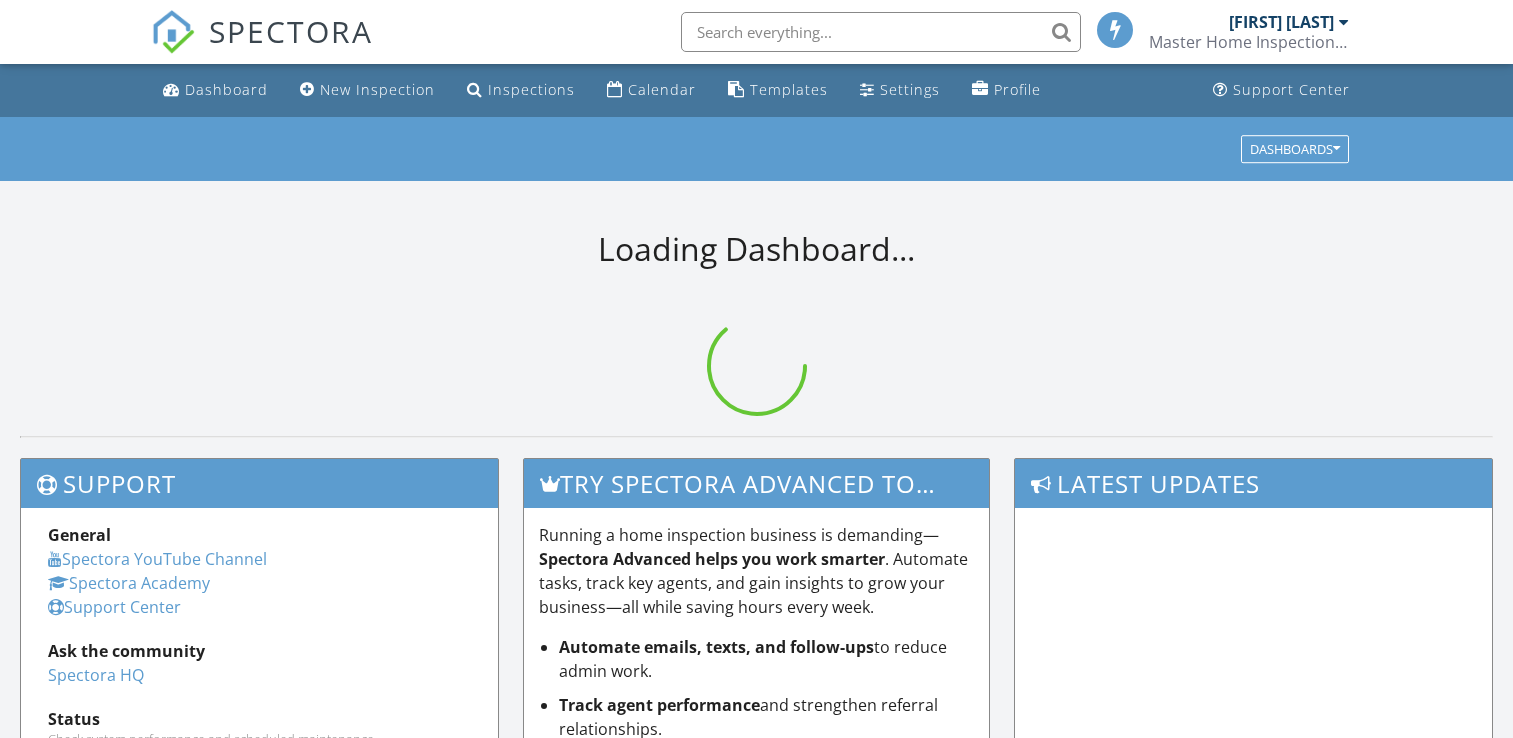scroll, scrollTop: 0, scrollLeft: 0, axis: both 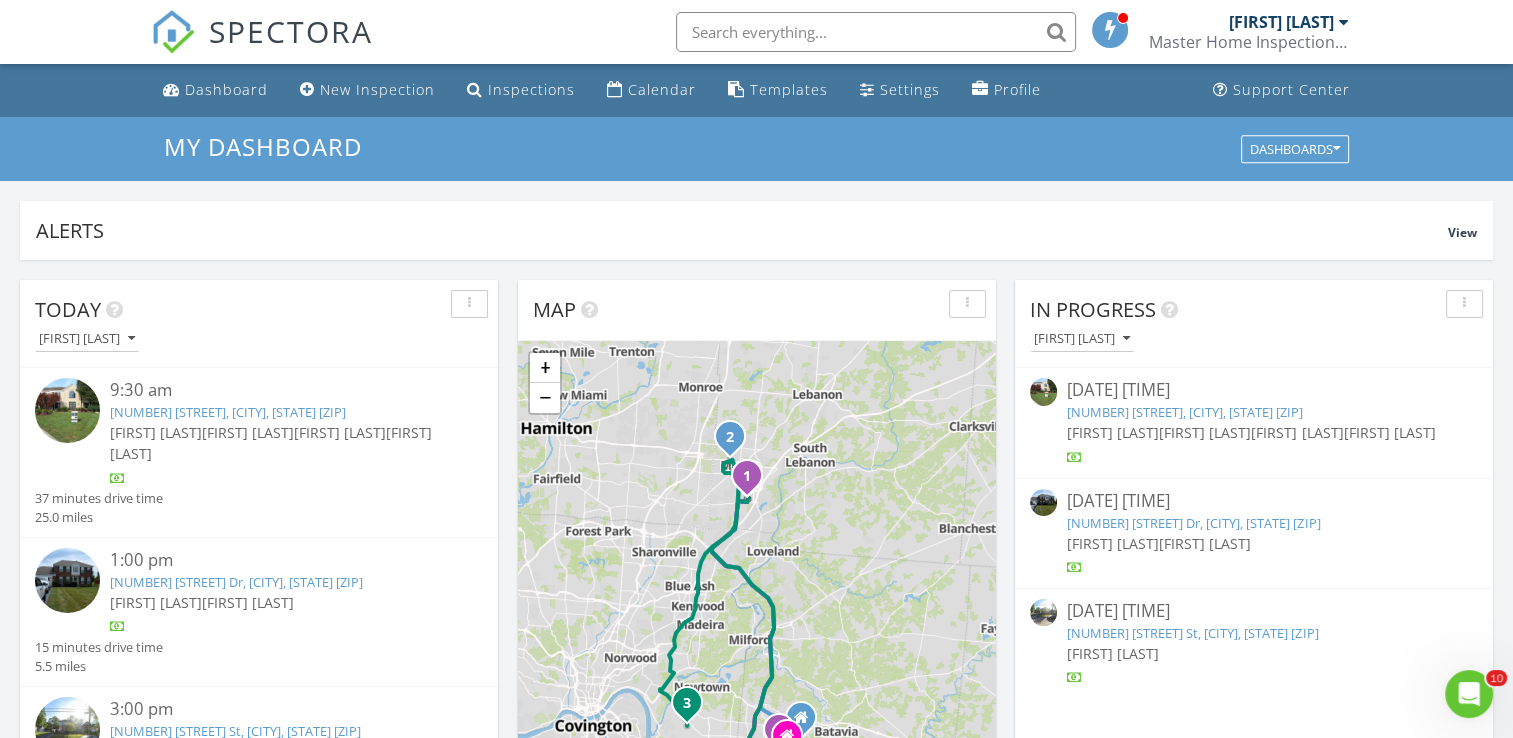 click on "[FIRST] [LAST]" at bounding box center [1205, 543] 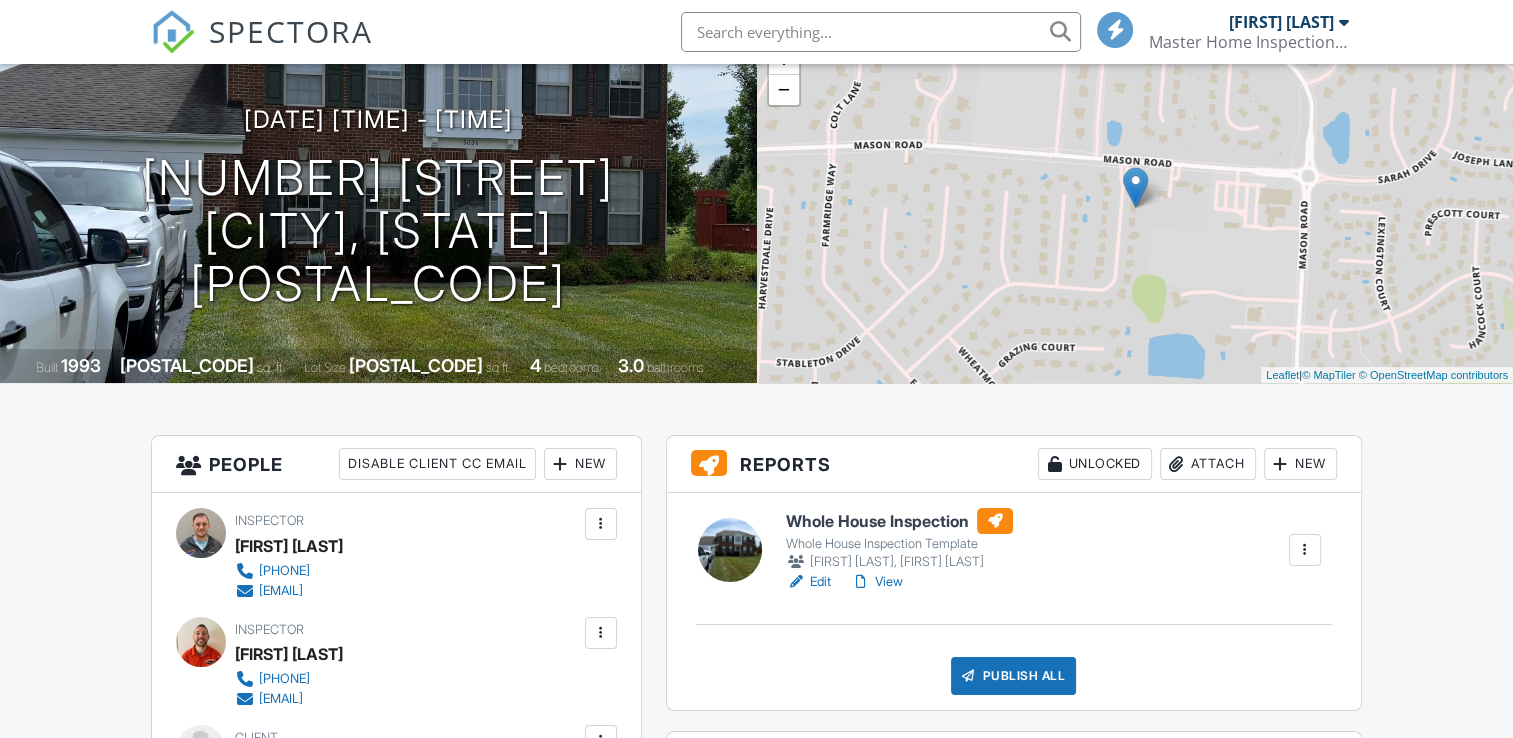 scroll, scrollTop: 200, scrollLeft: 0, axis: vertical 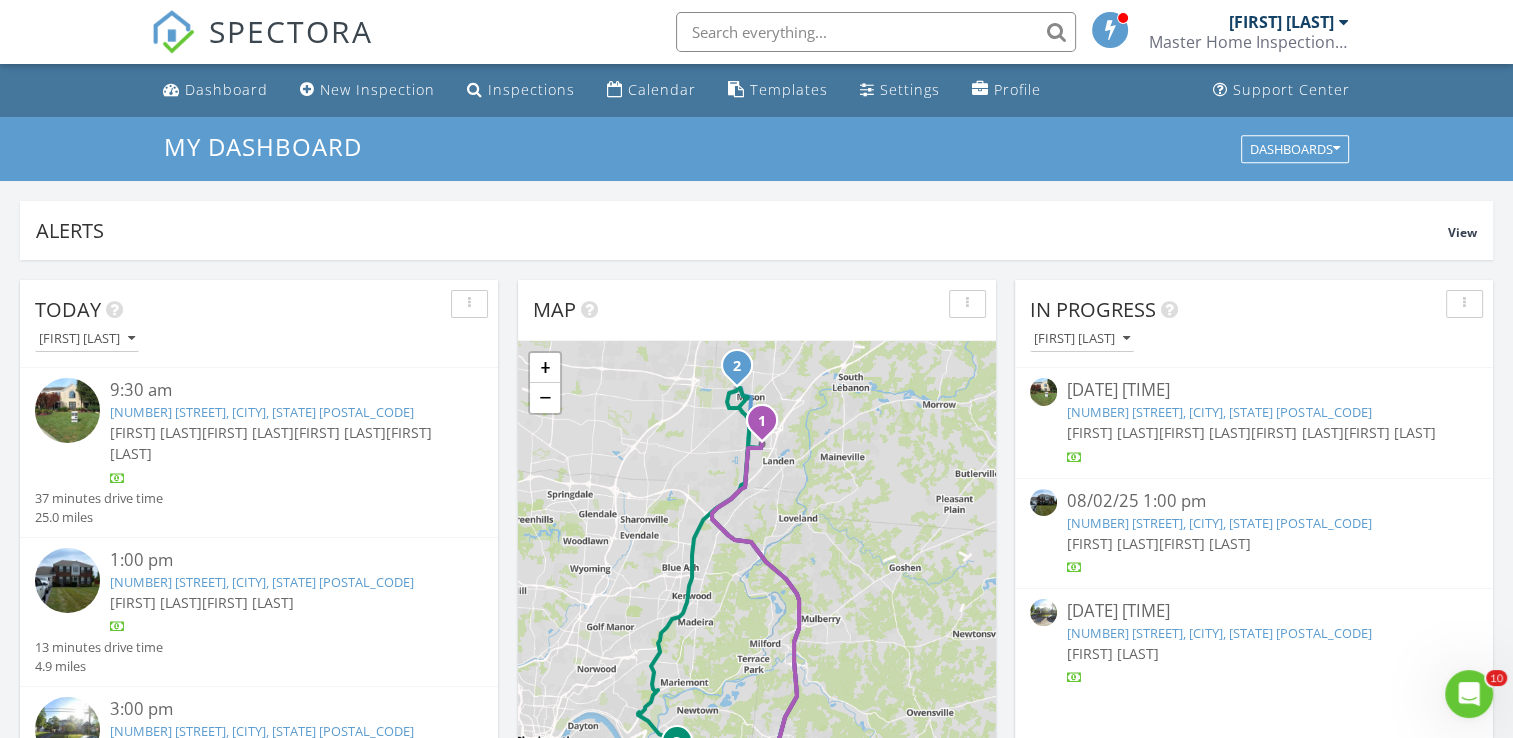 click on "[FIRST] [LAST]" at bounding box center [1113, 432] 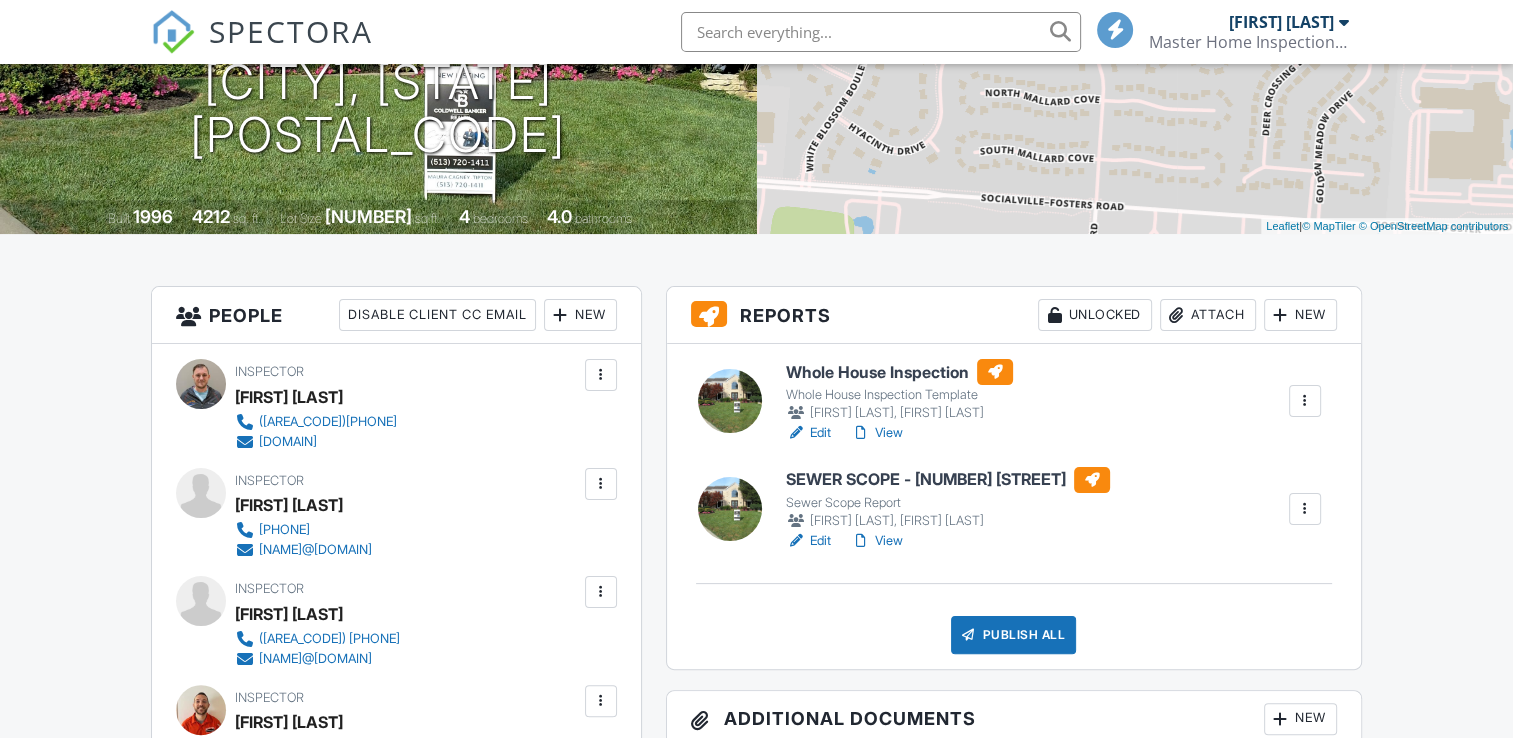 click on "Whole House Inspection" at bounding box center [899, 372] 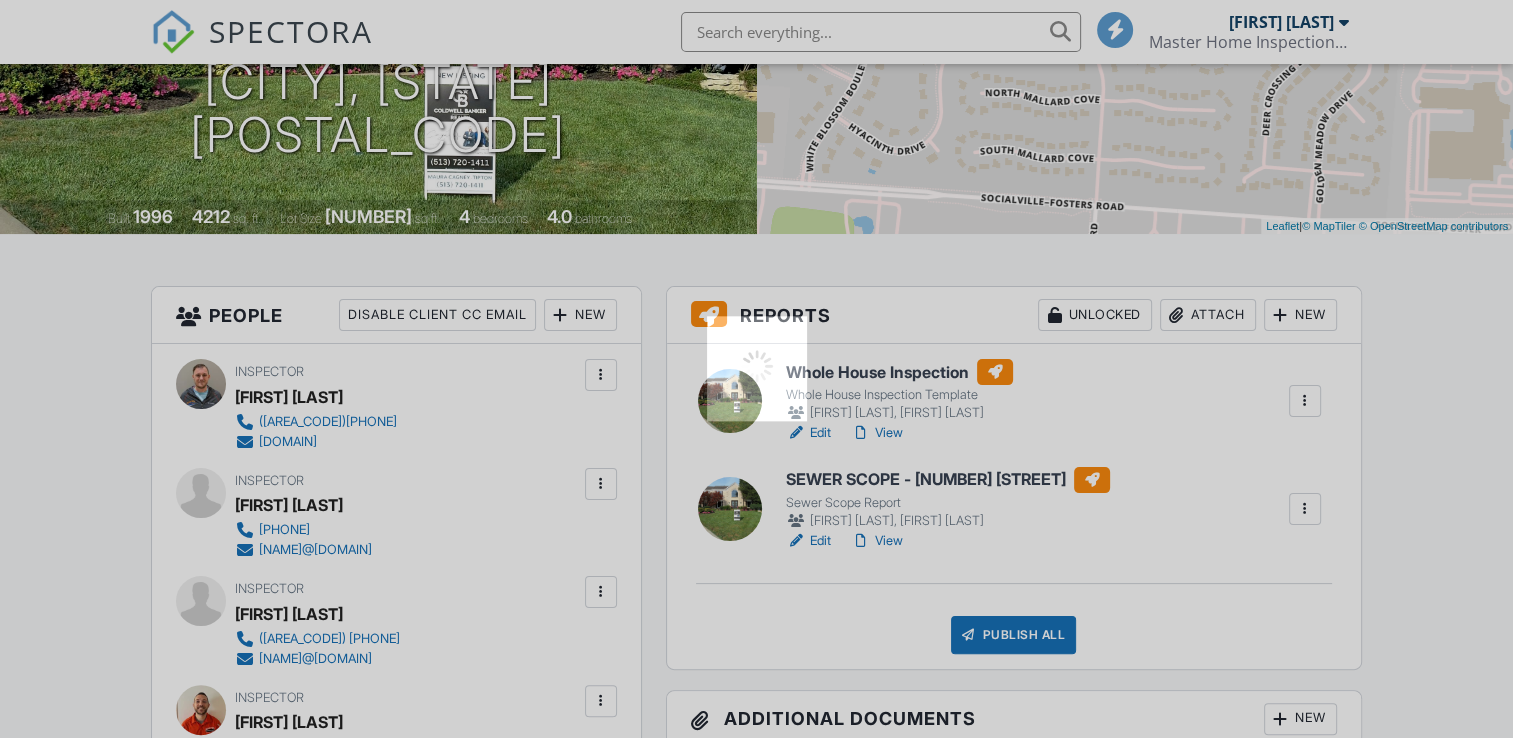 scroll, scrollTop: 300, scrollLeft: 0, axis: vertical 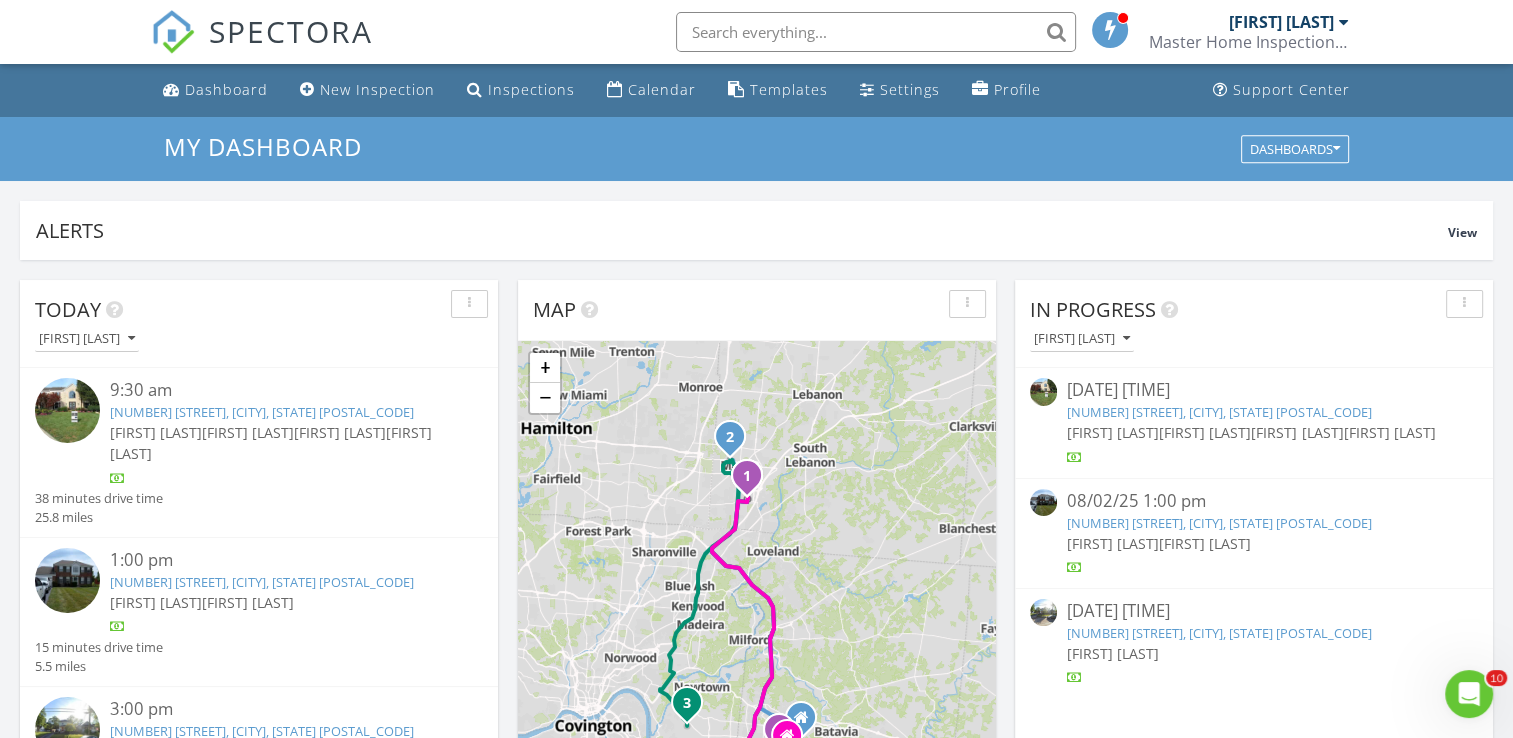 click on "Zach Jones
Brian Gibbs" at bounding box center (1253, 543) 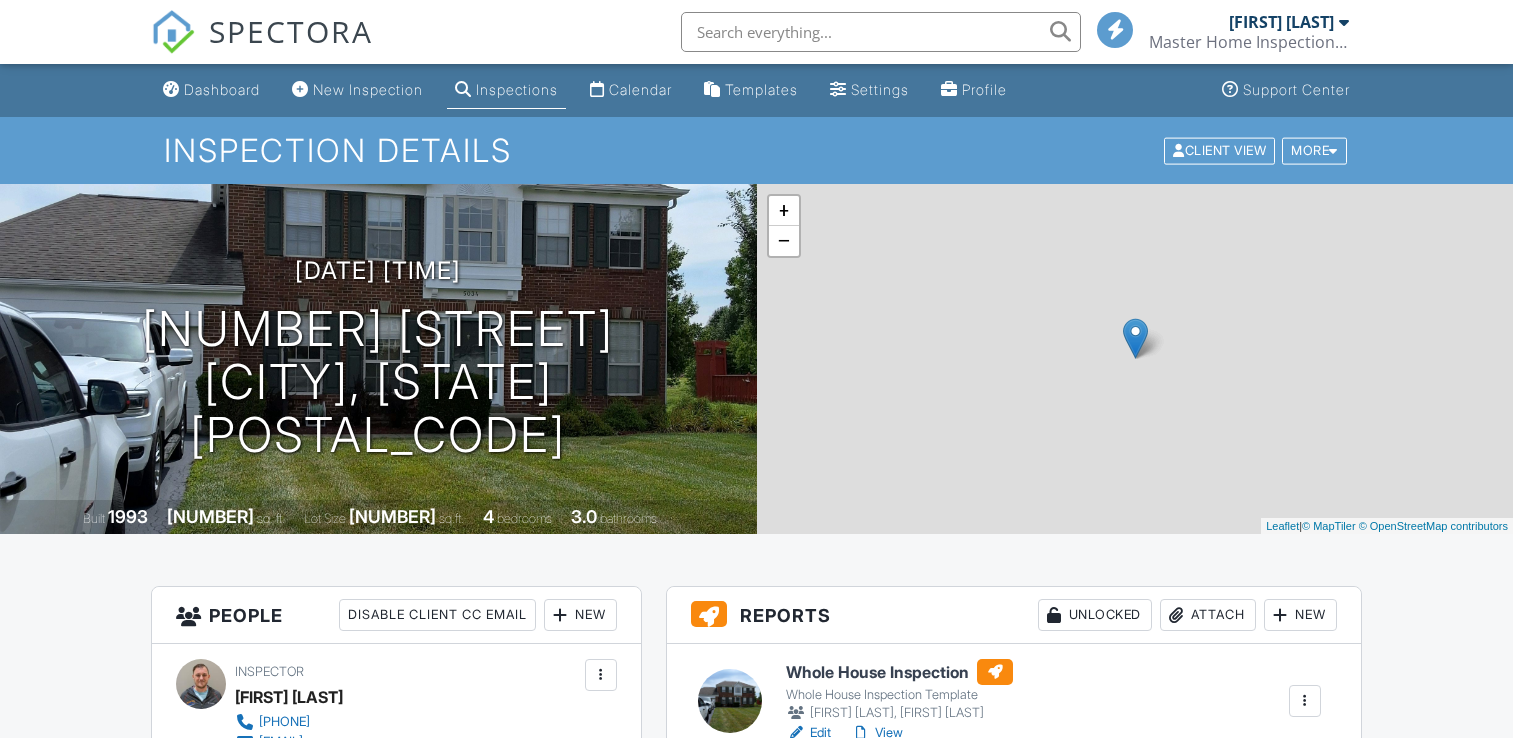 scroll, scrollTop: 0, scrollLeft: 0, axis: both 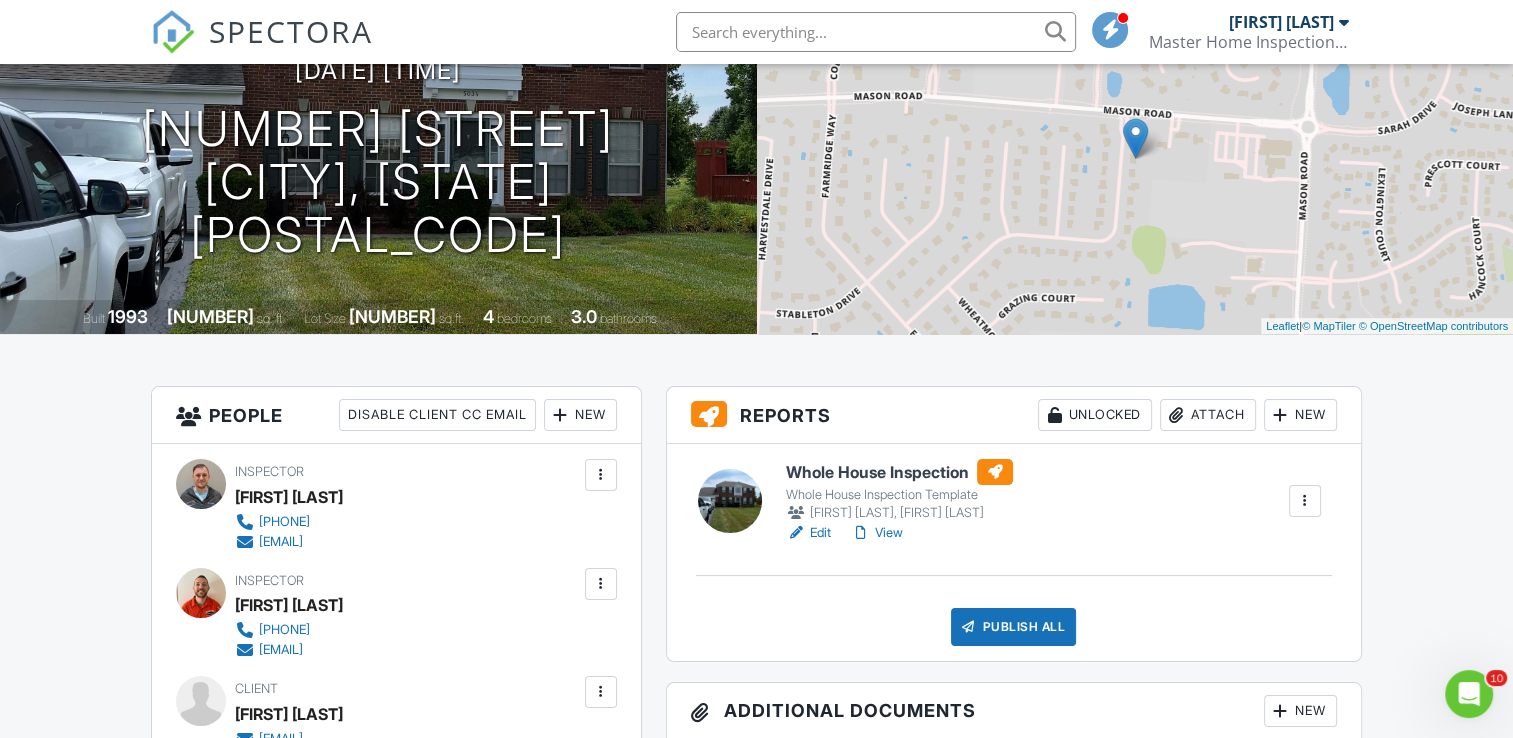 click on "Whole House Inspection" at bounding box center [899, 472] 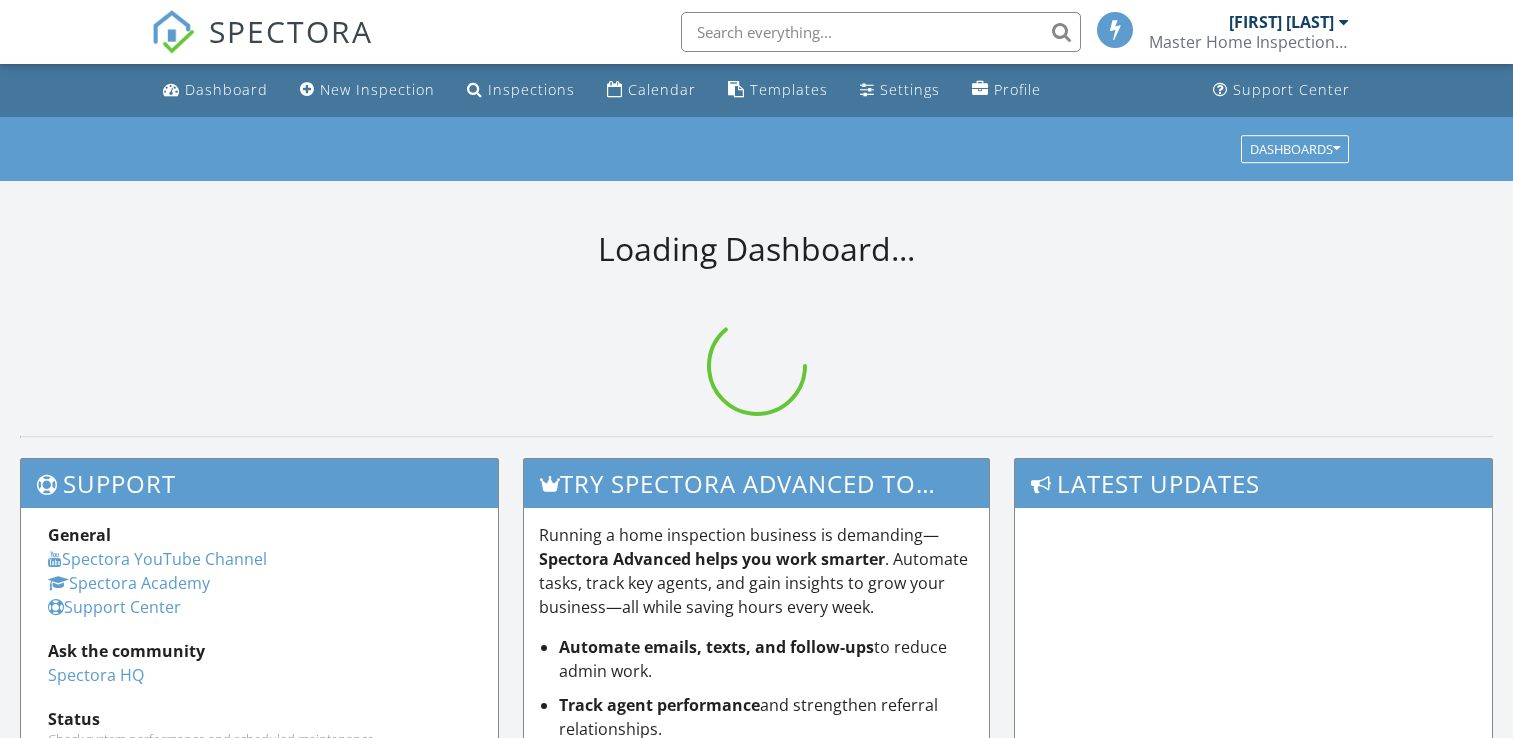 scroll, scrollTop: 0, scrollLeft: 0, axis: both 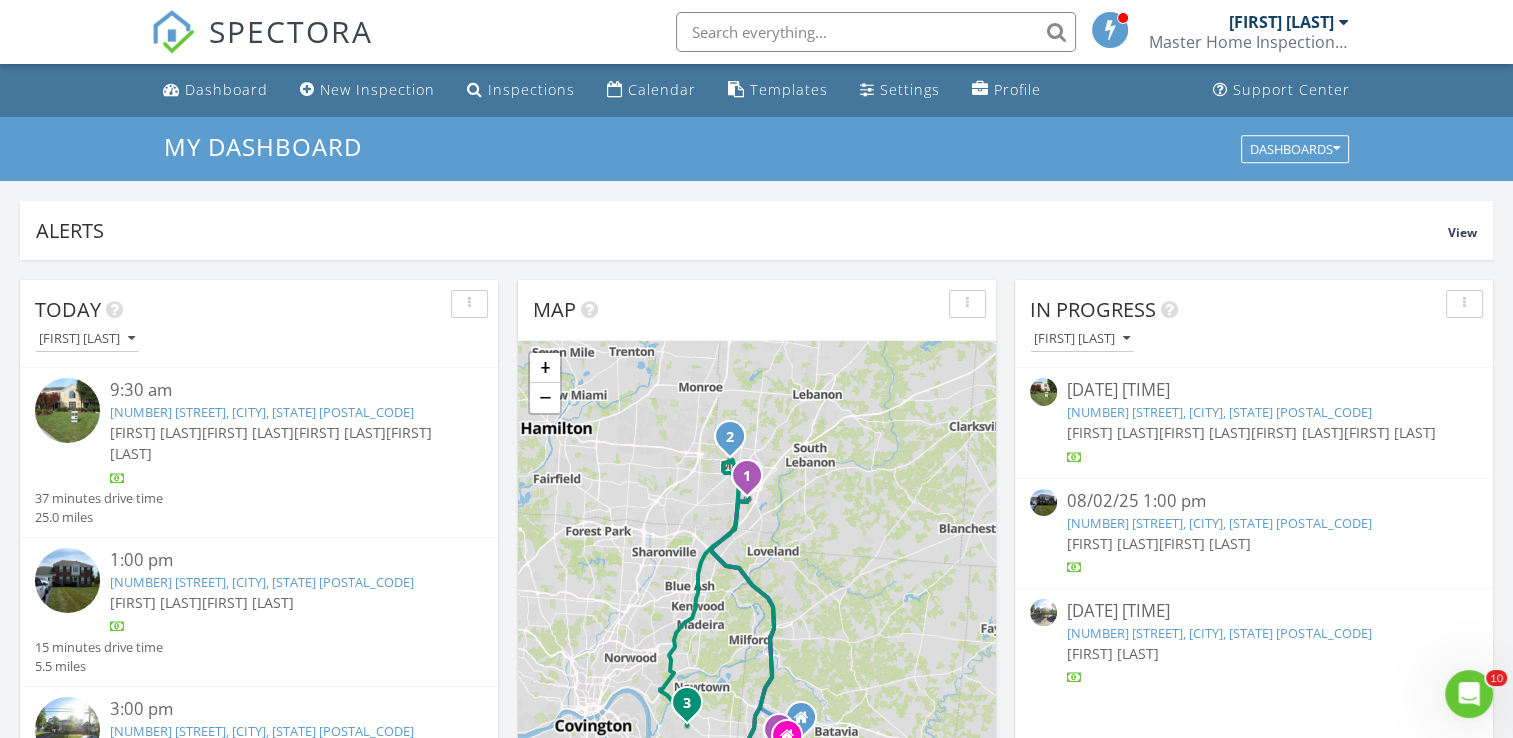 click on "[FIRST] [LAST]" at bounding box center [1113, 543] 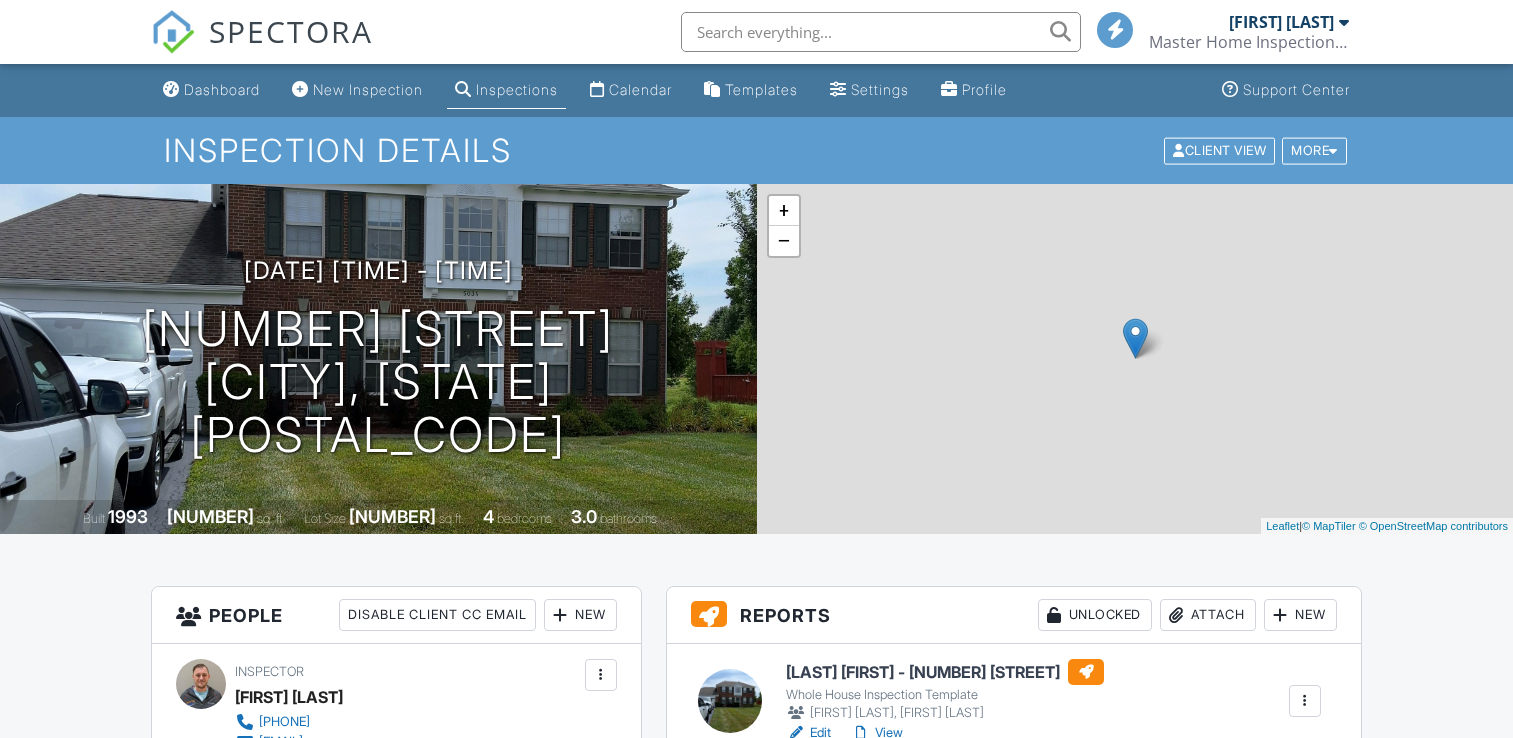 scroll, scrollTop: 0, scrollLeft: 0, axis: both 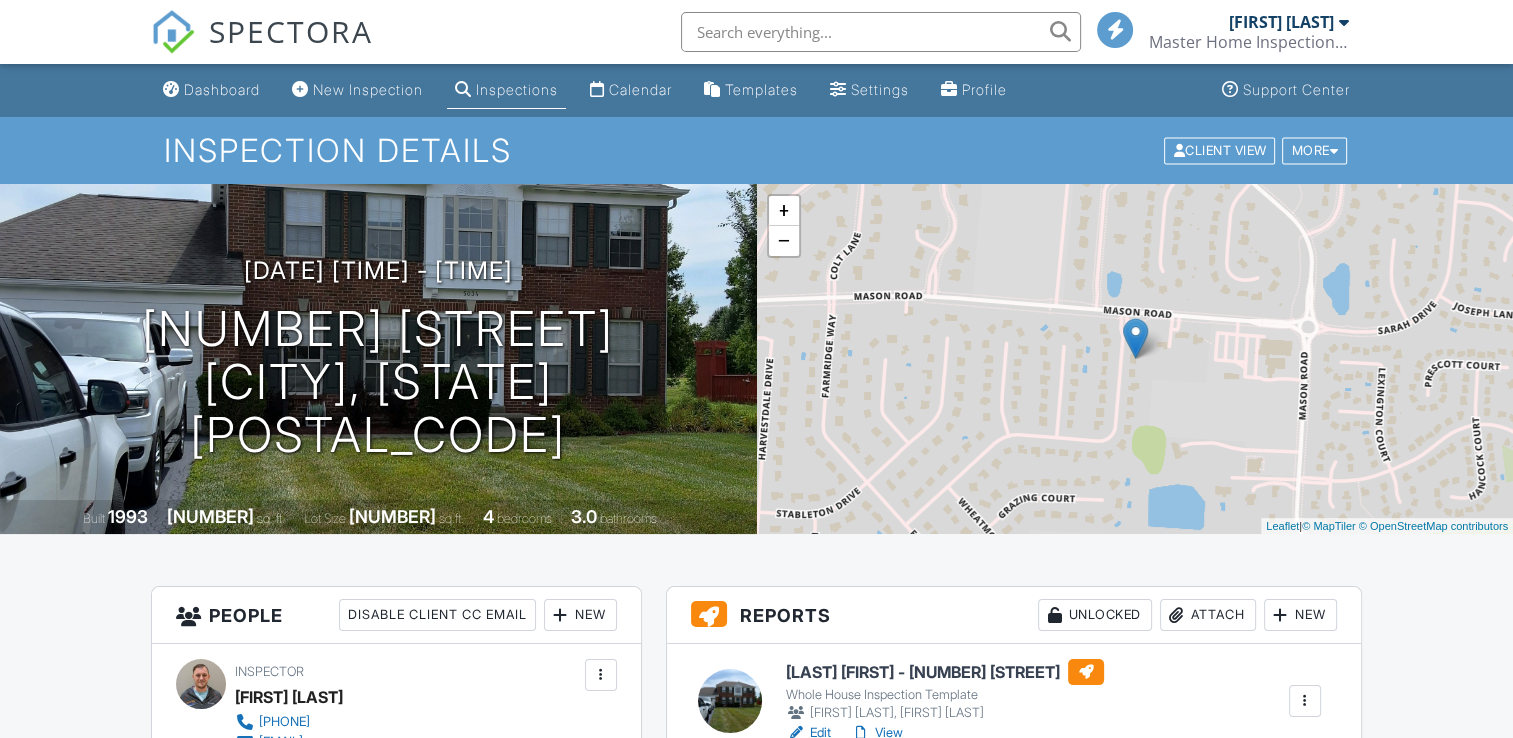 click on "FAXU ZHANG - 5034 BIRCHWOOD FARMS DR" at bounding box center (945, 672) 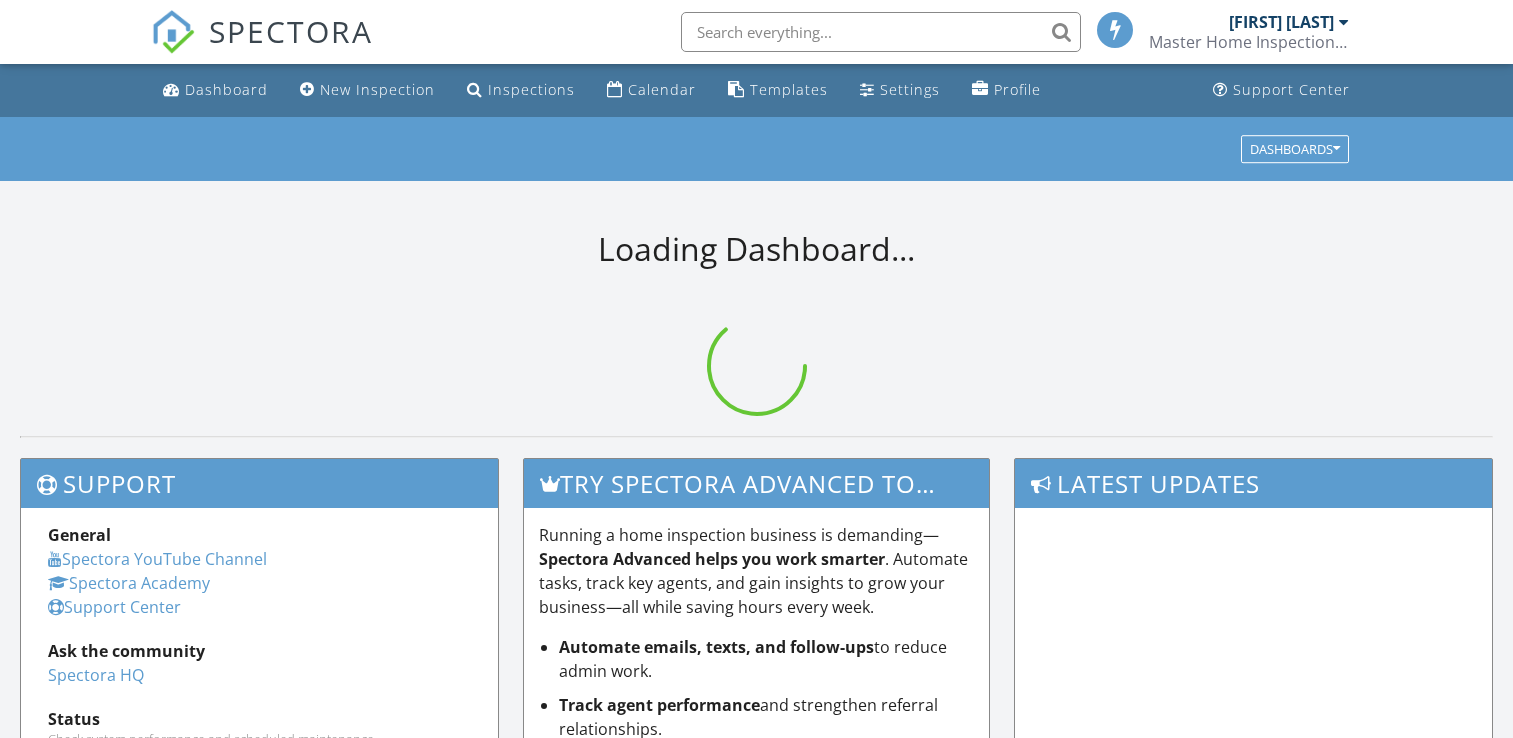 scroll, scrollTop: 0, scrollLeft: 0, axis: both 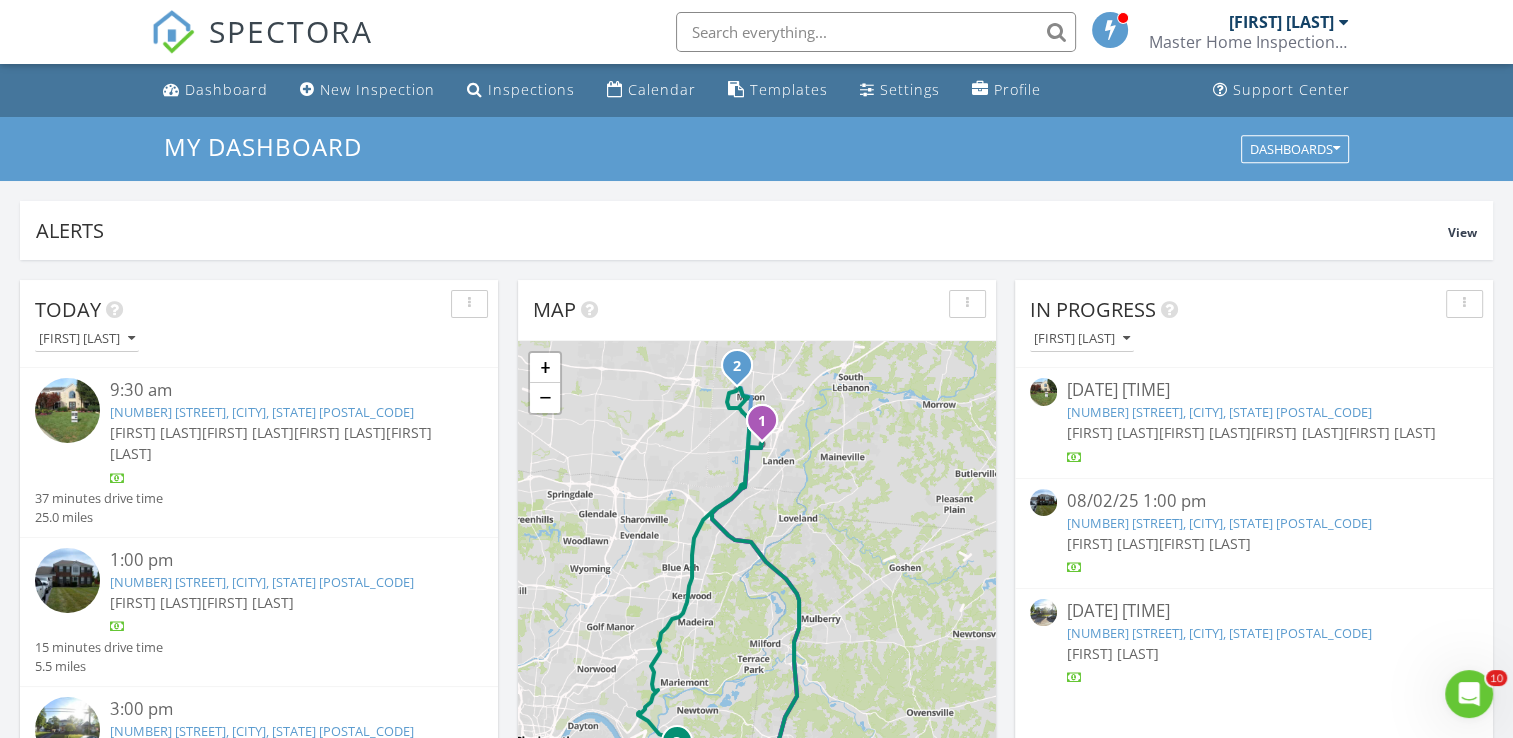click on "[FIRST] [LAST]
[FIRST] [LAST]" at bounding box center (1253, 543) 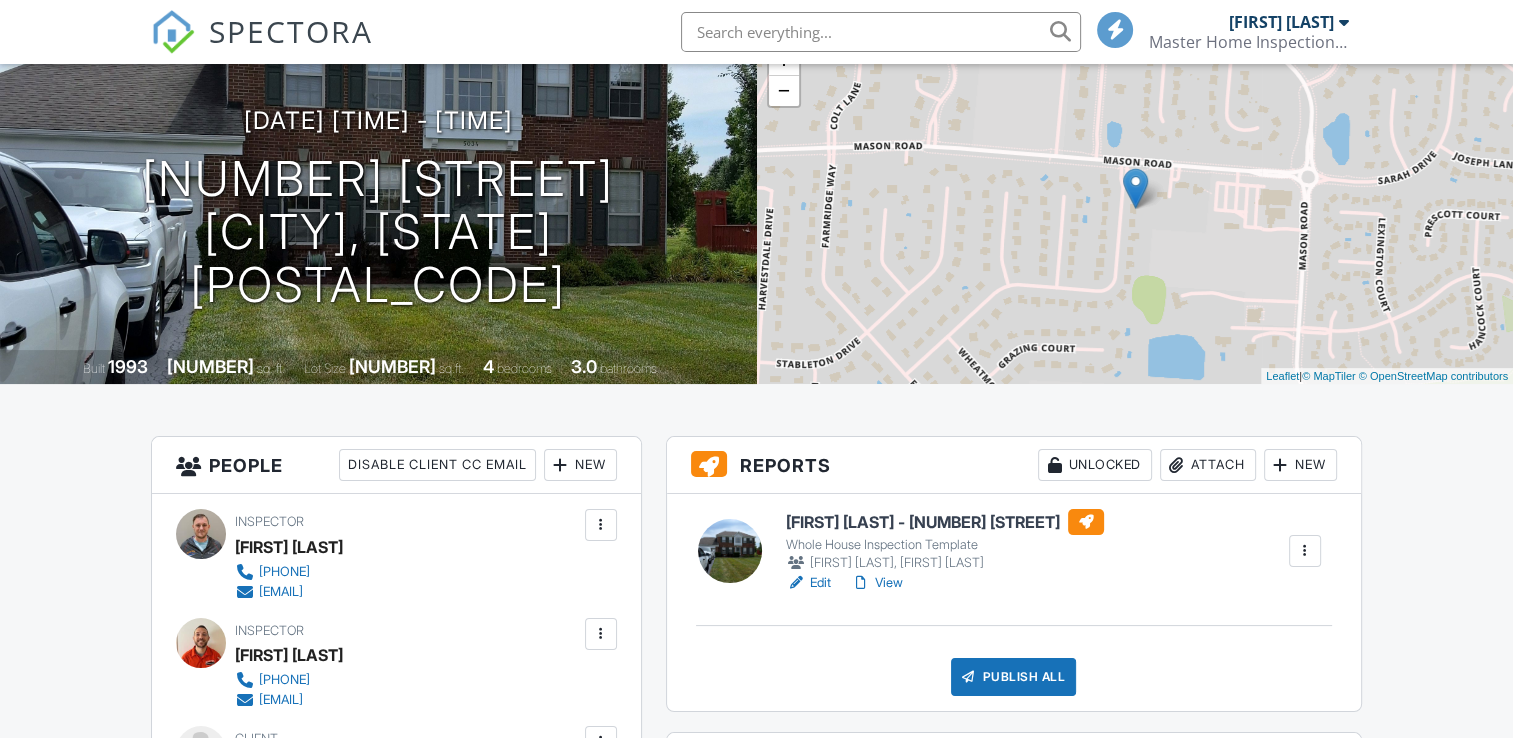 scroll, scrollTop: 200, scrollLeft: 0, axis: vertical 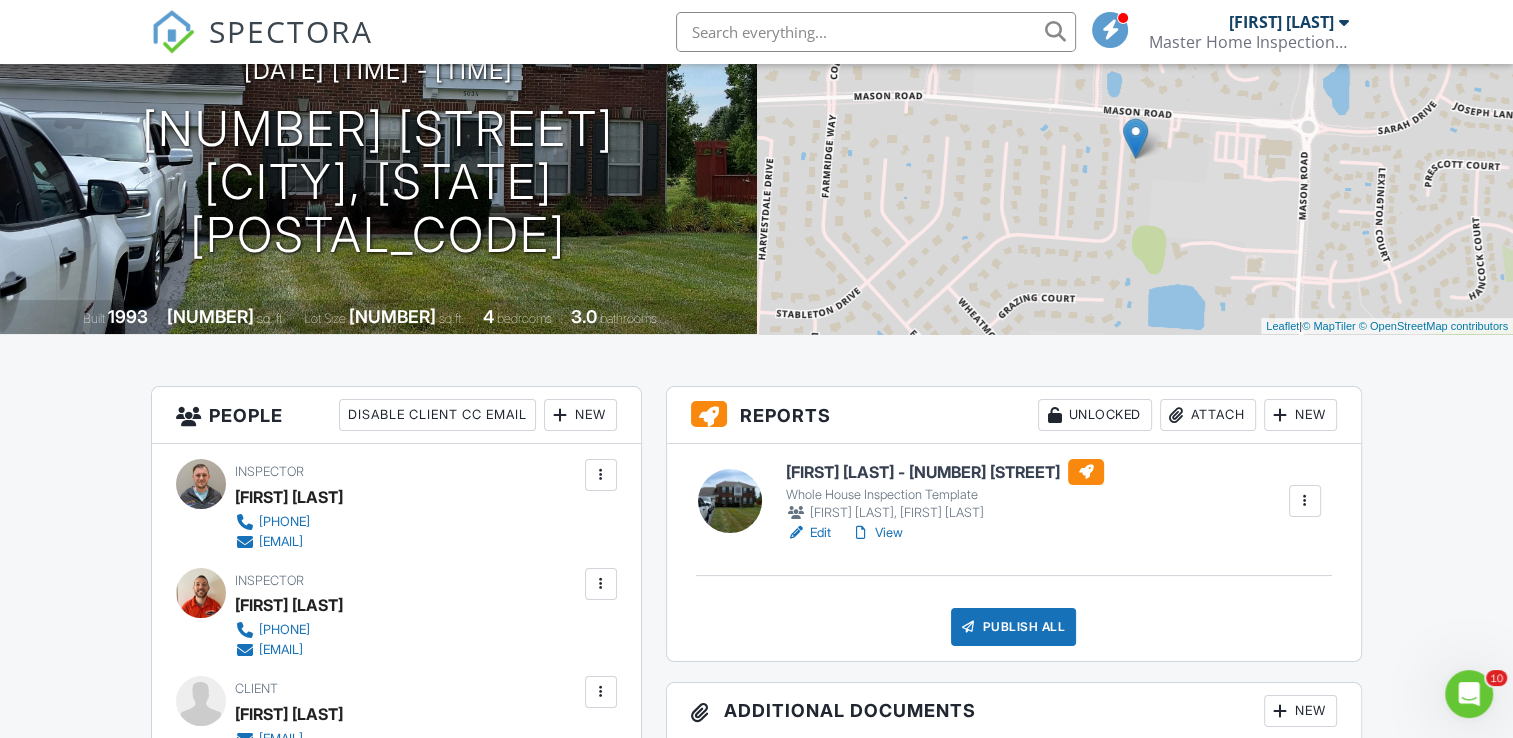 click on "[FIRST] [LAST] - [NUMBER] [STREET]" at bounding box center [945, 472] 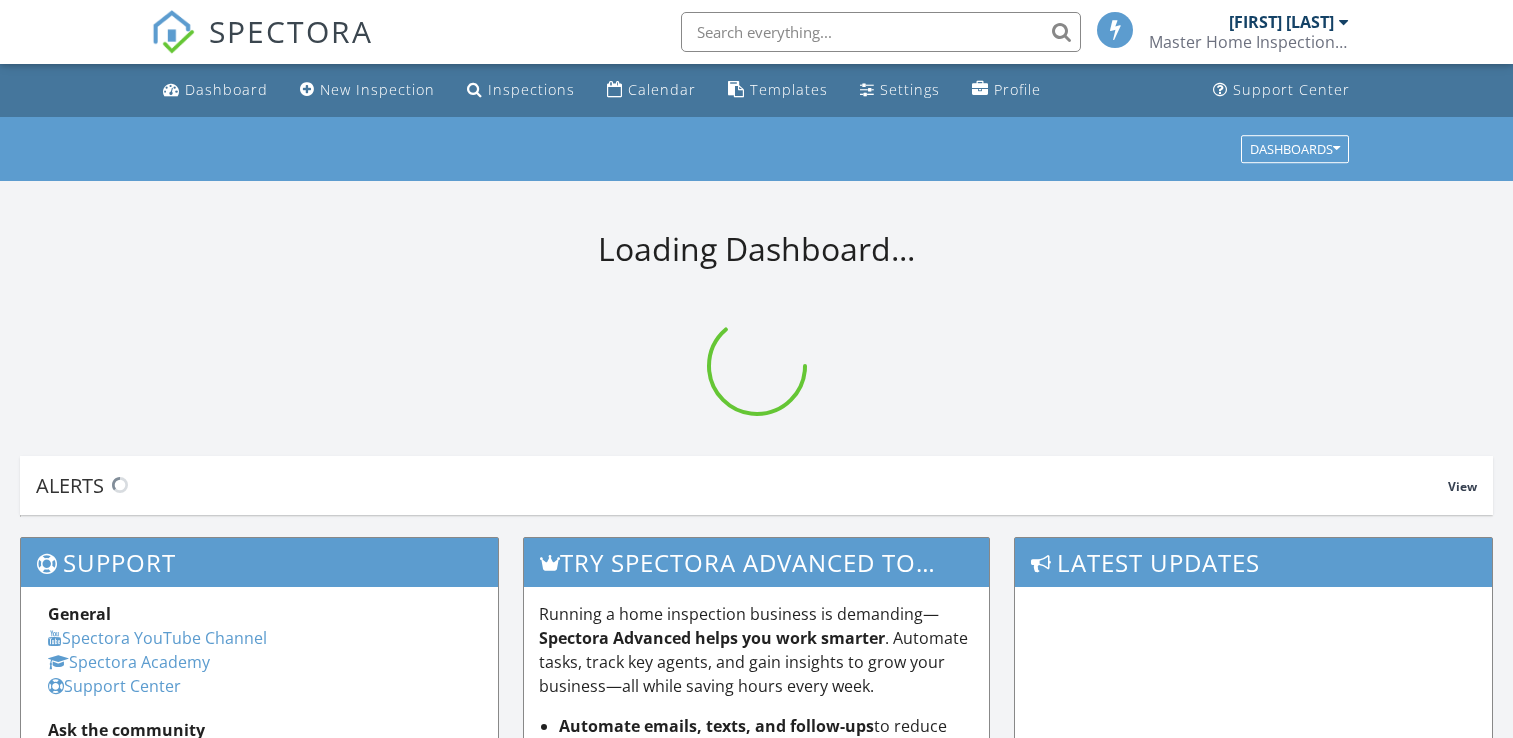 scroll, scrollTop: 0, scrollLeft: 0, axis: both 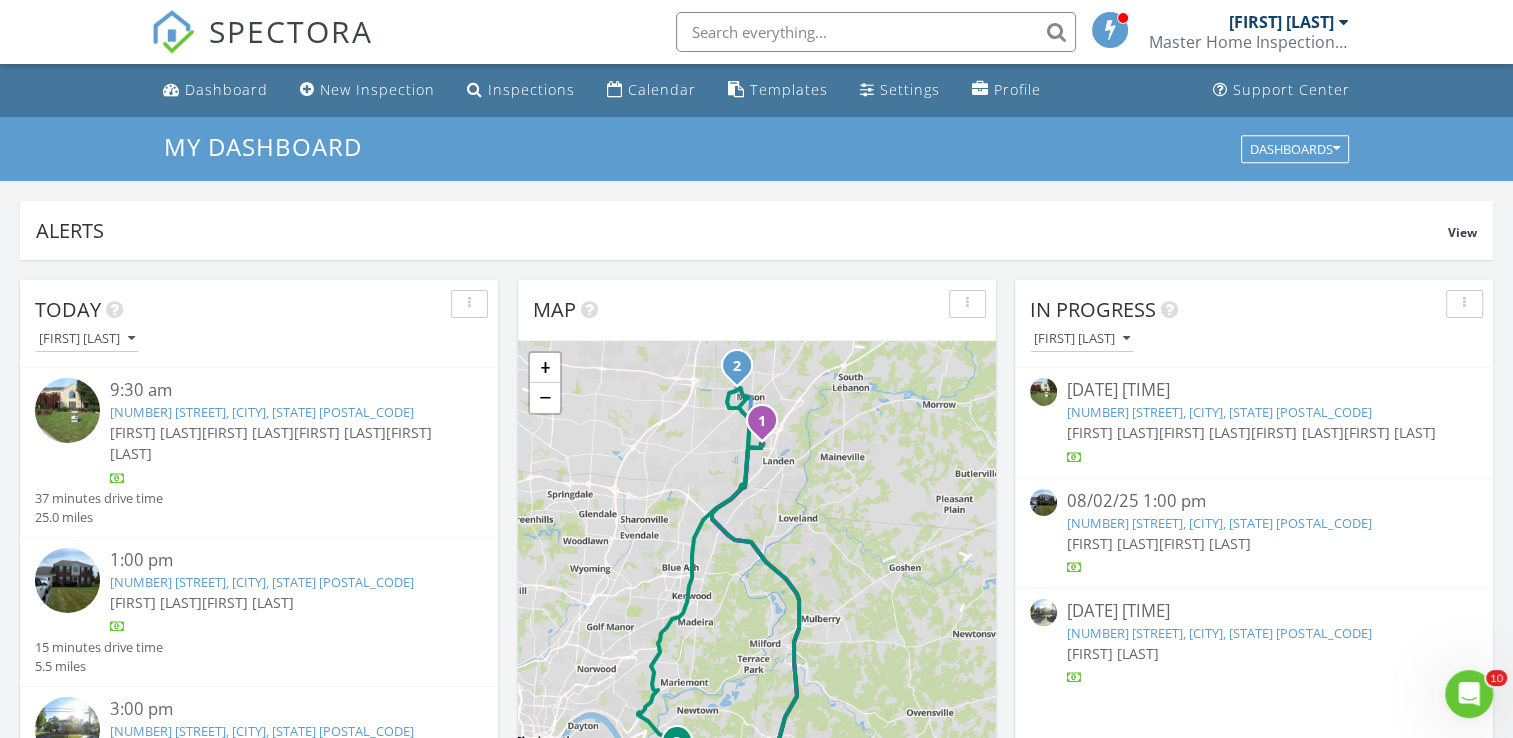 click on "[FIRST] [LAST]" at bounding box center (1113, 432) 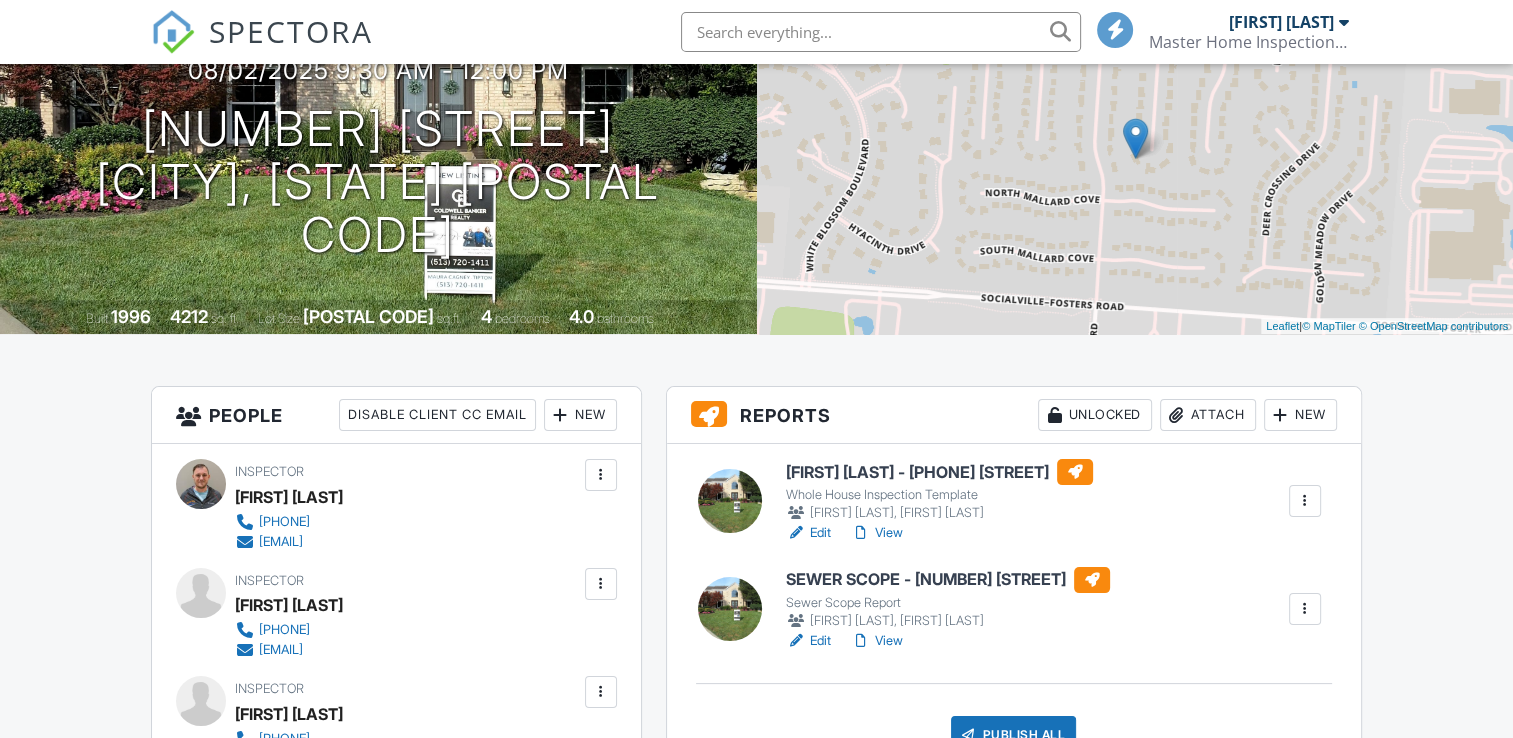 scroll, scrollTop: 200, scrollLeft: 0, axis: vertical 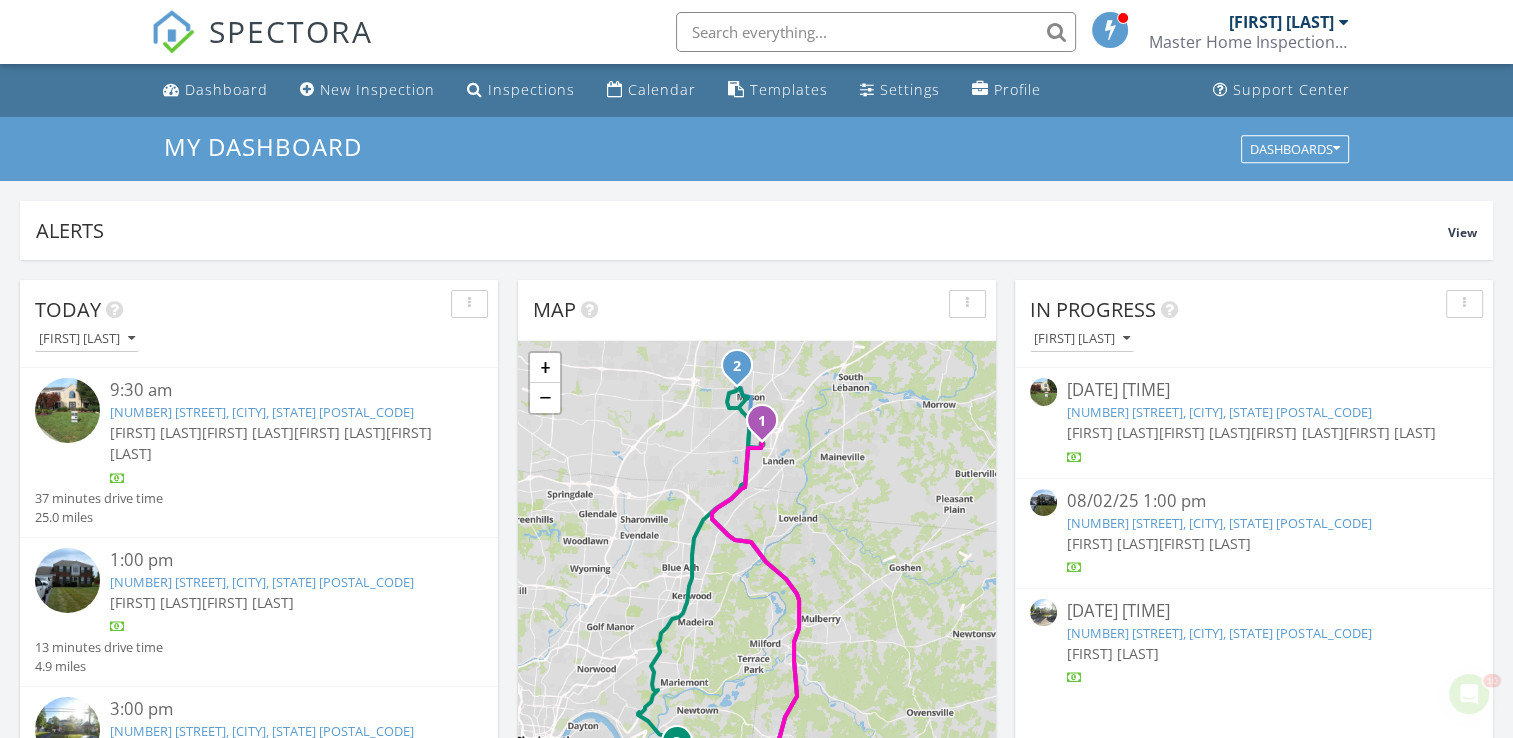 click on "[FIRST] [LAST]" at bounding box center [1113, 543] 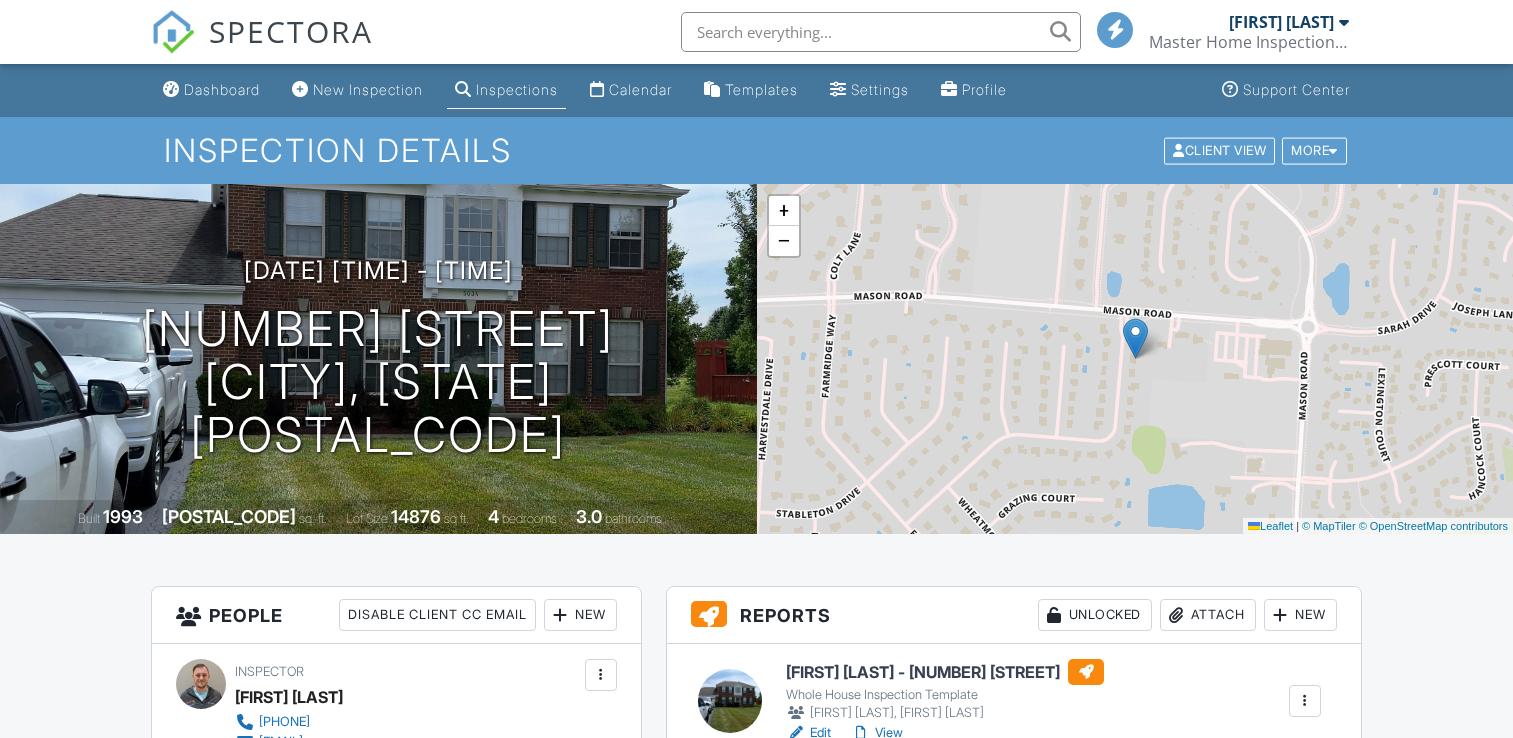 scroll, scrollTop: 0, scrollLeft: 0, axis: both 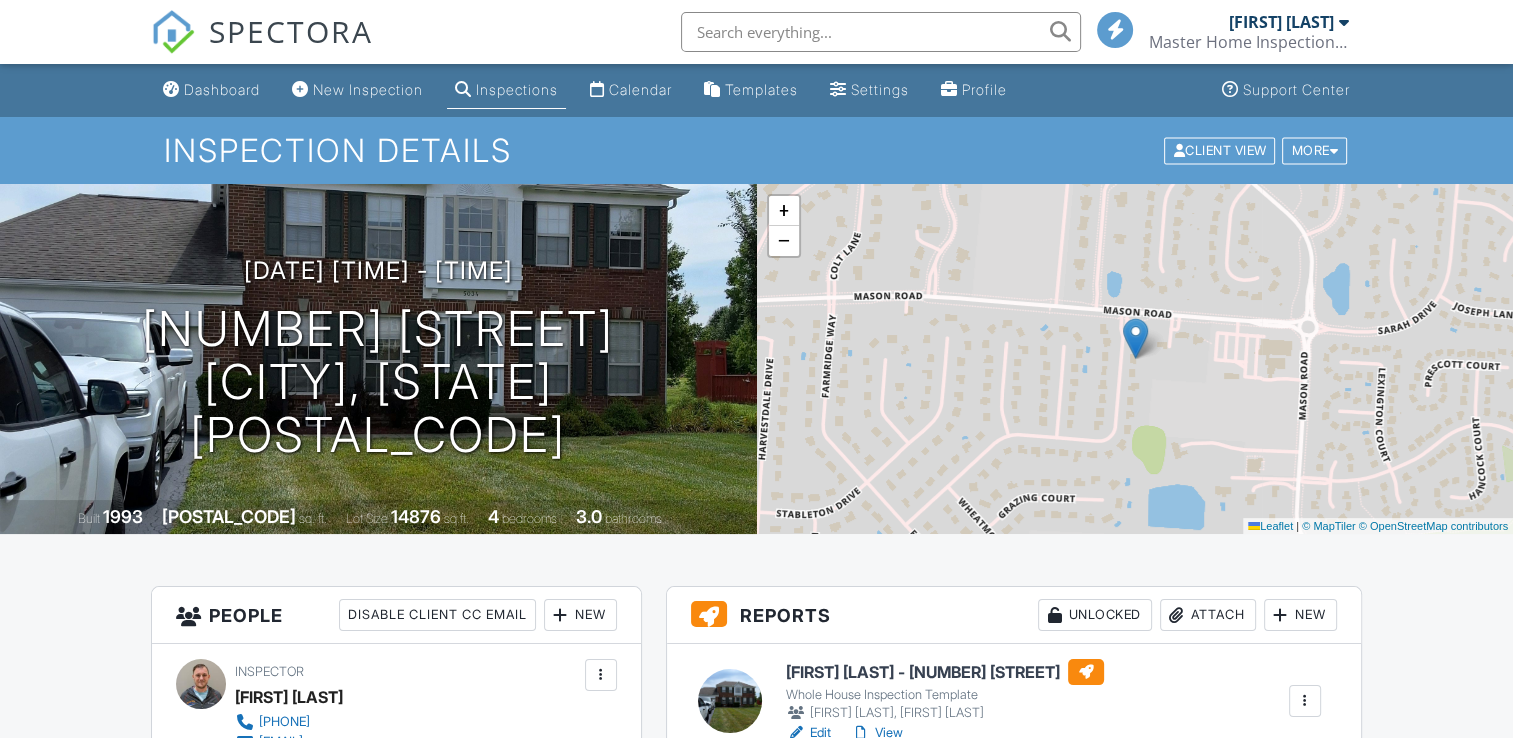click on "FAXU ZHANG - 5034 BIRCHWOOD FARMS DR" at bounding box center [945, 672] 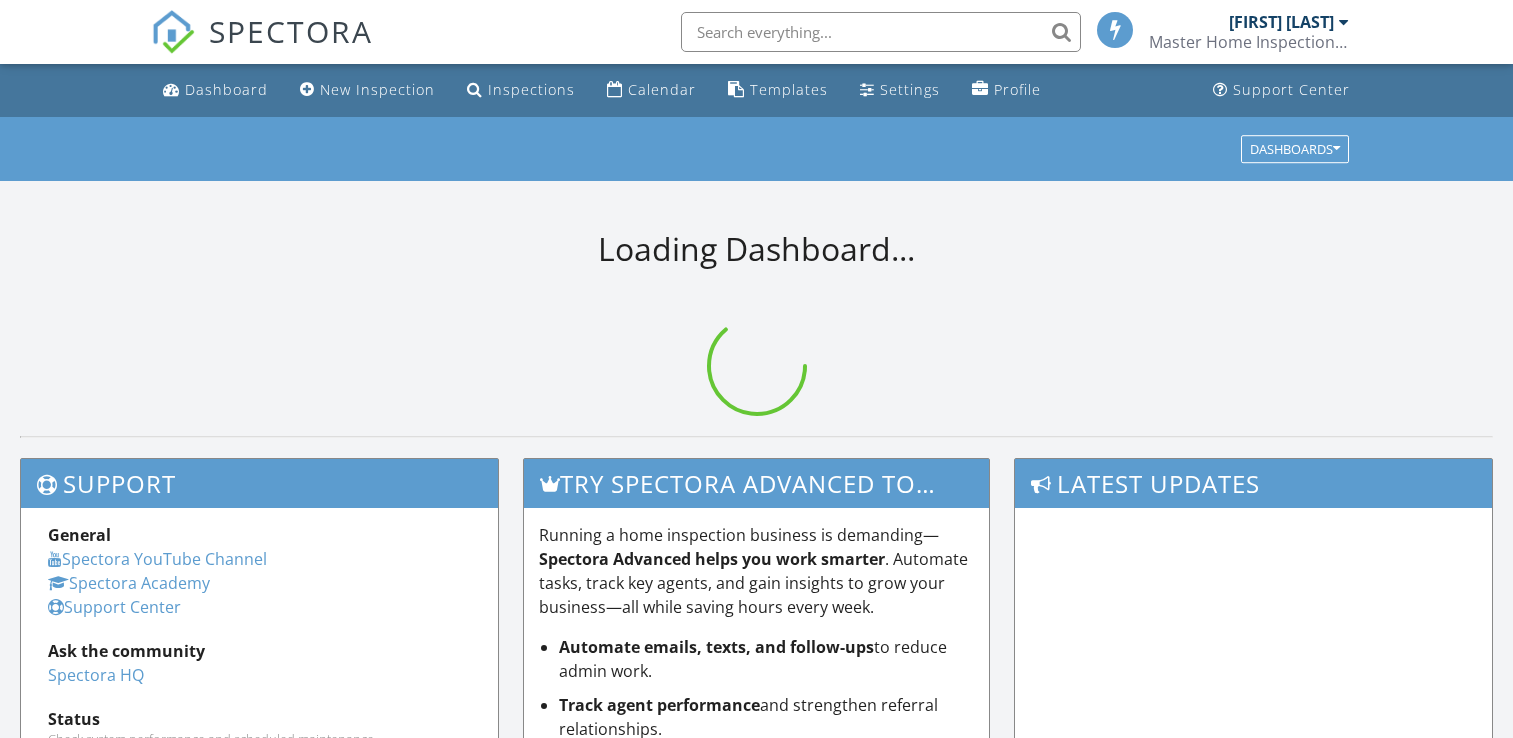 scroll, scrollTop: 0, scrollLeft: 0, axis: both 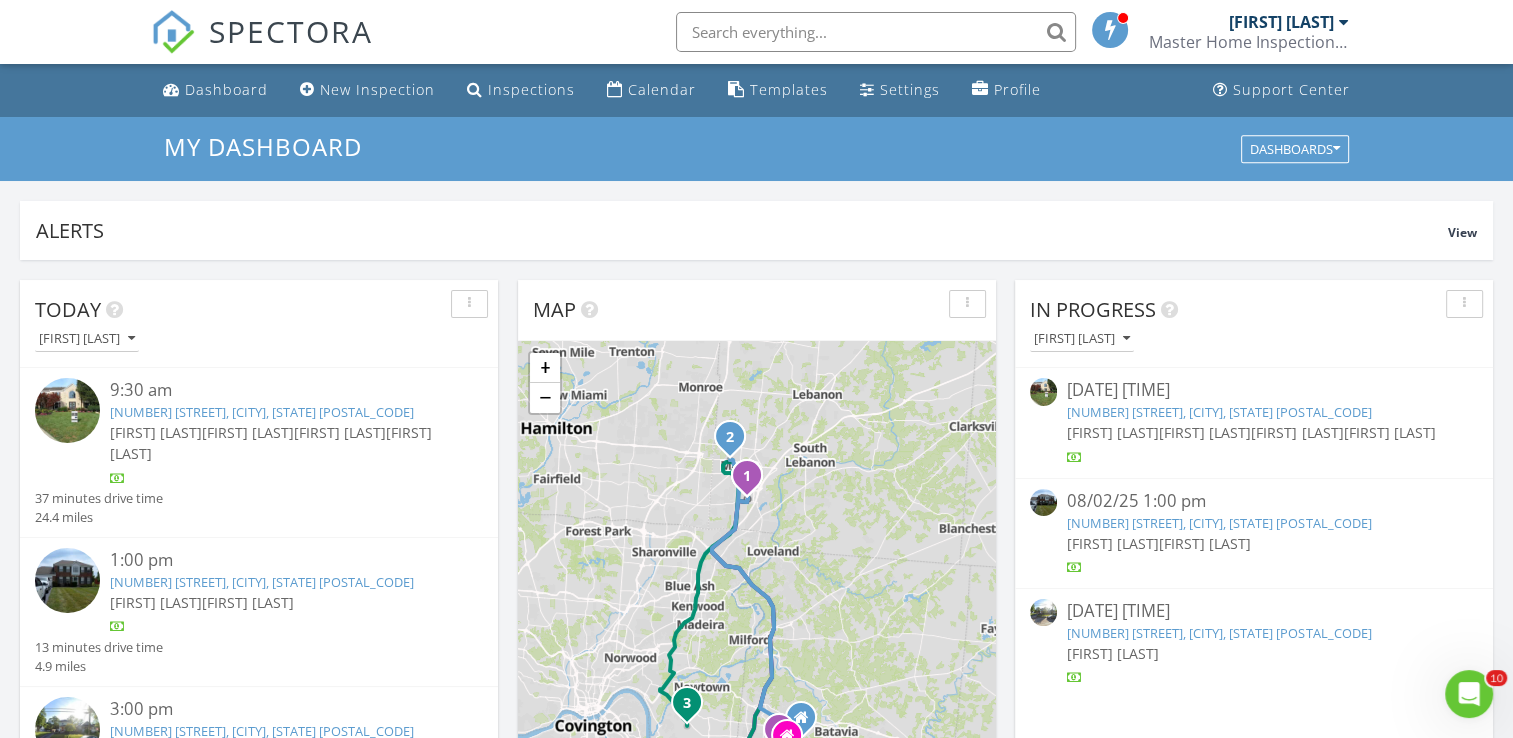 click on "[FIRST] [LAST]" at bounding box center [1205, 543] 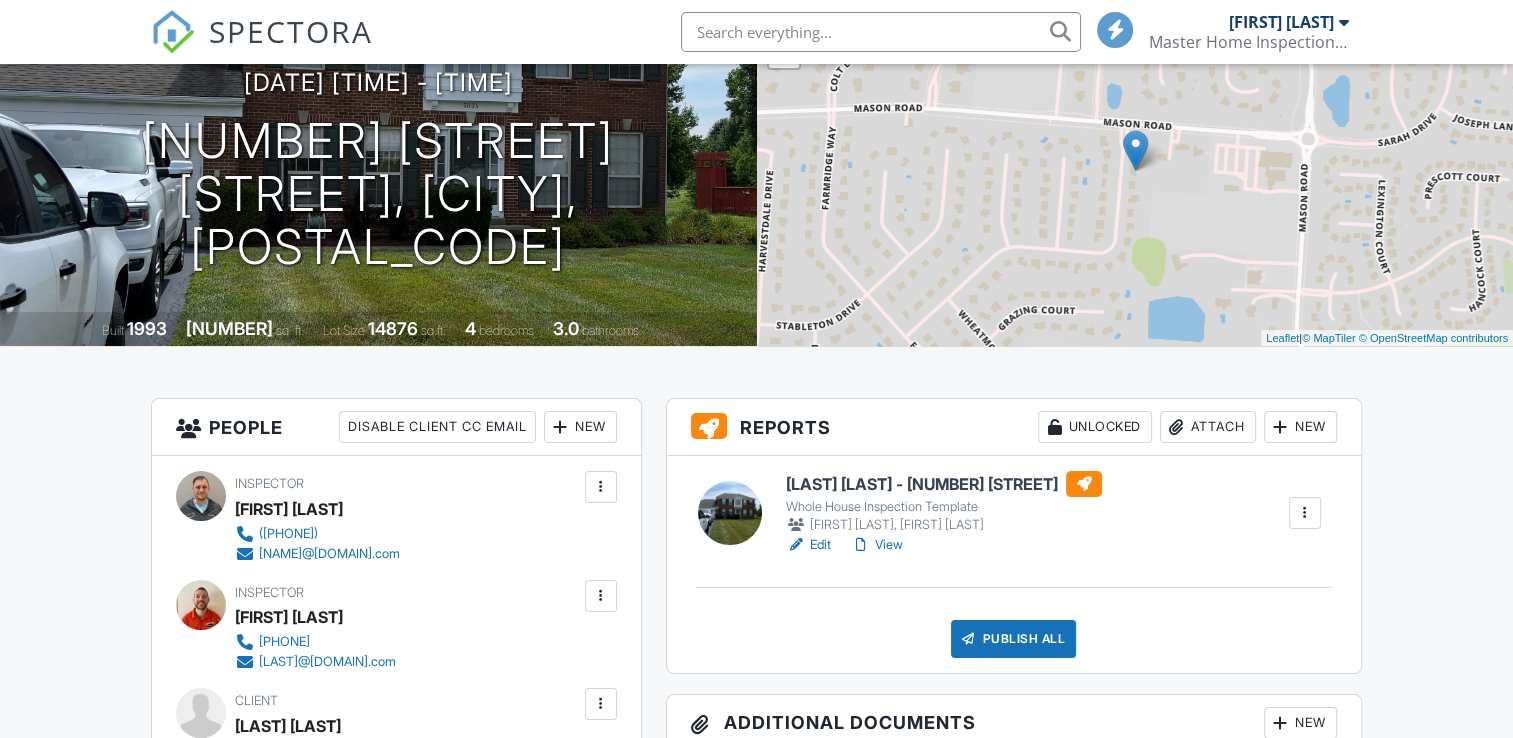 scroll, scrollTop: 200, scrollLeft: 0, axis: vertical 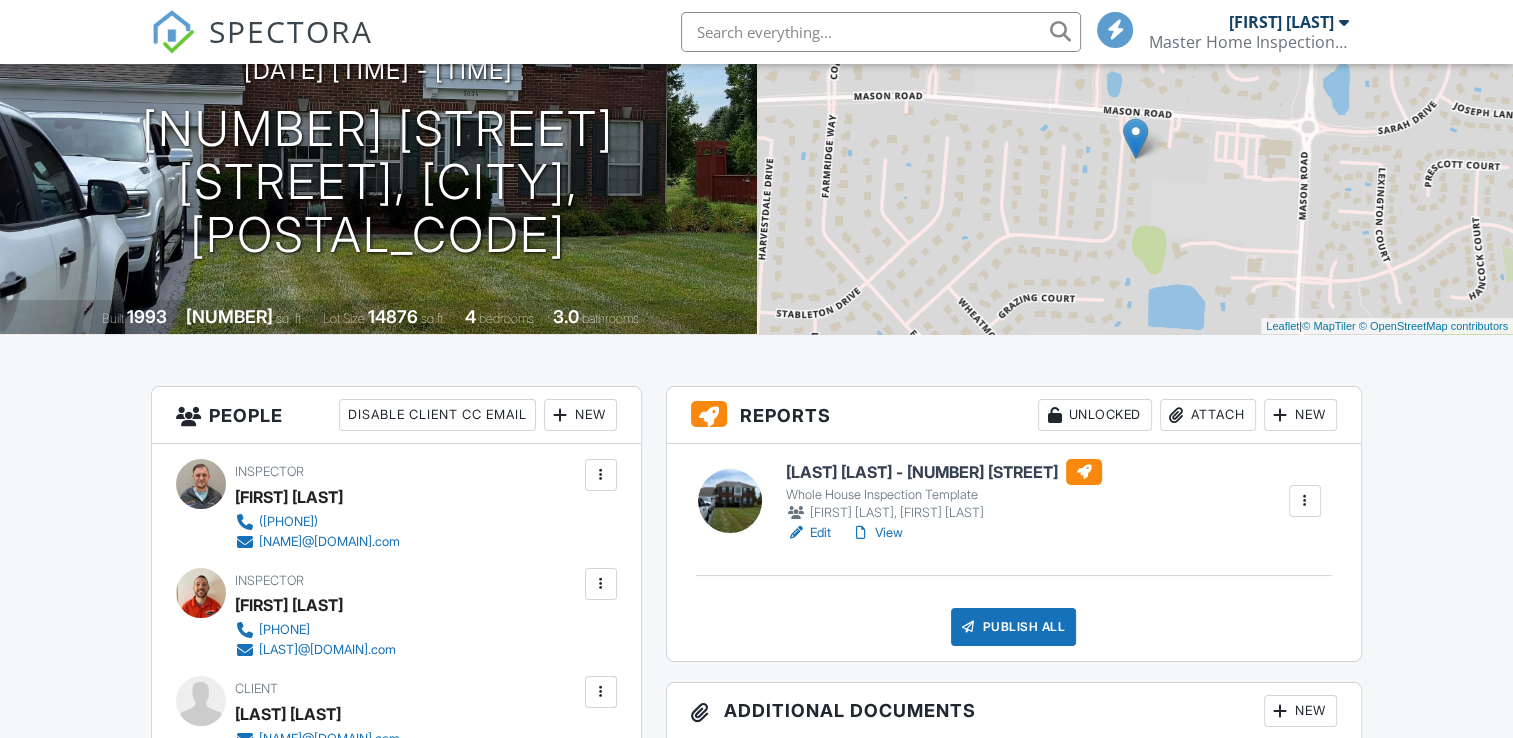 click on "[LAST] [LAST] - [NUMBER] [STREET]" at bounding box center [944, 472] 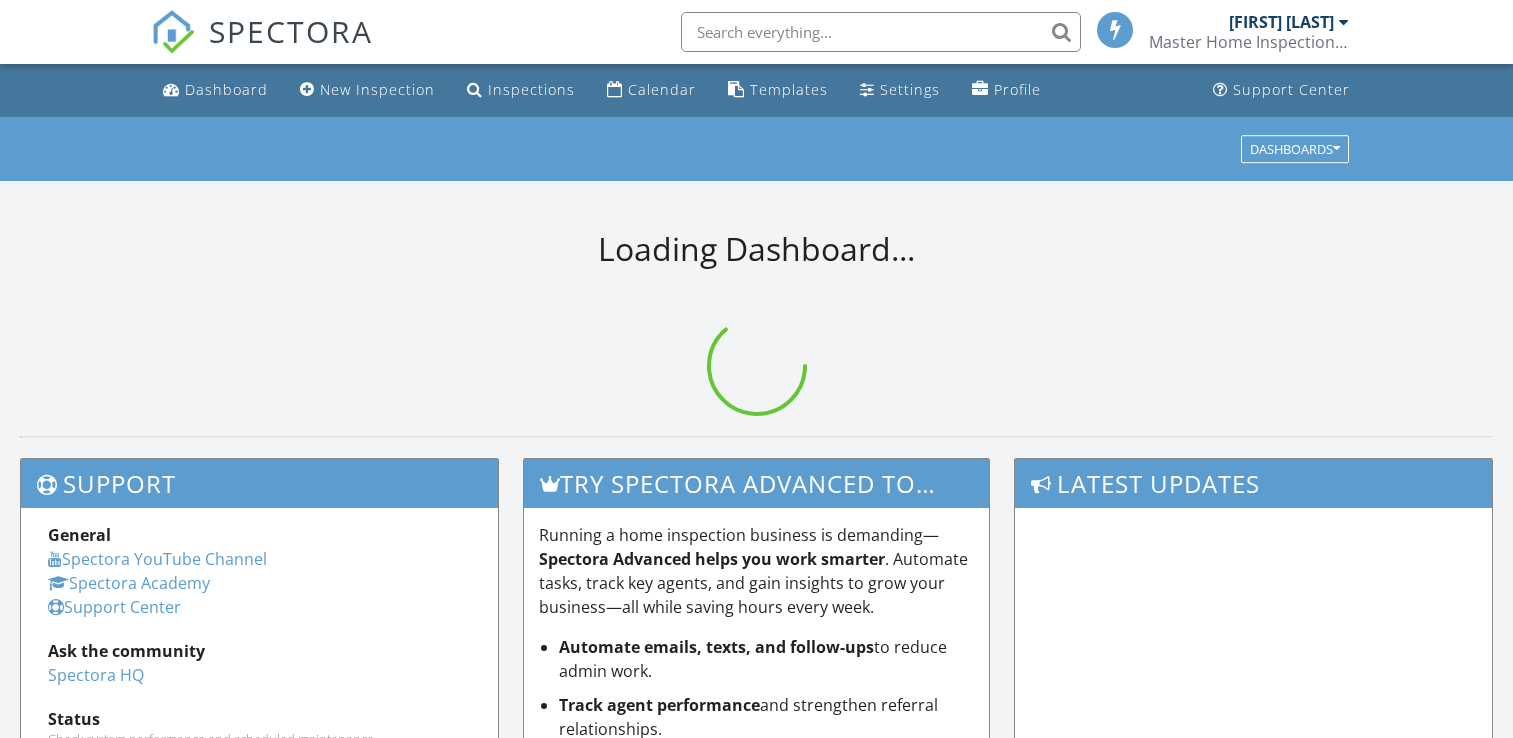 scroll, scrollTop: 0, scrollLeft: 0, axis: both 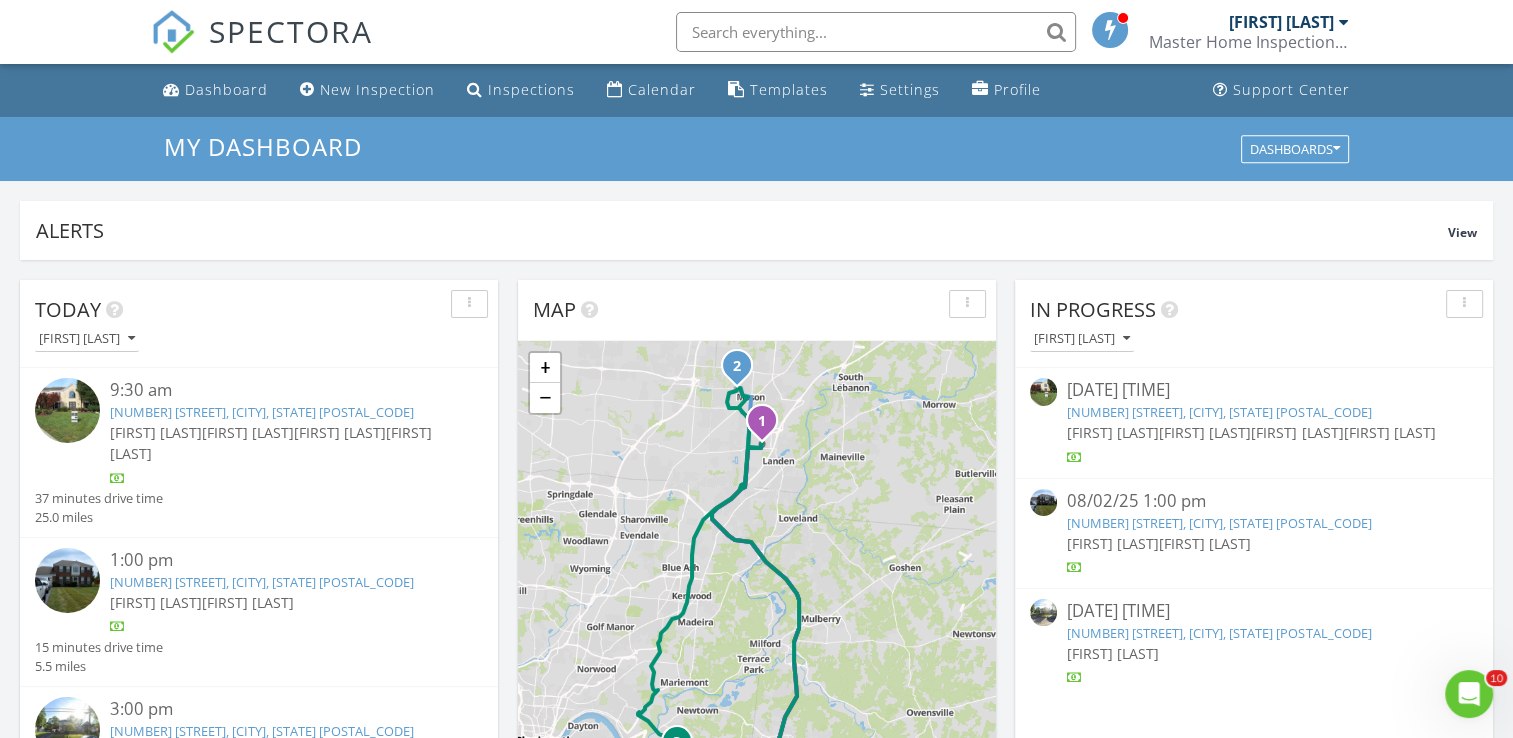 click on "[FIRST] [LAST]" at bounding box center [1113, 432] 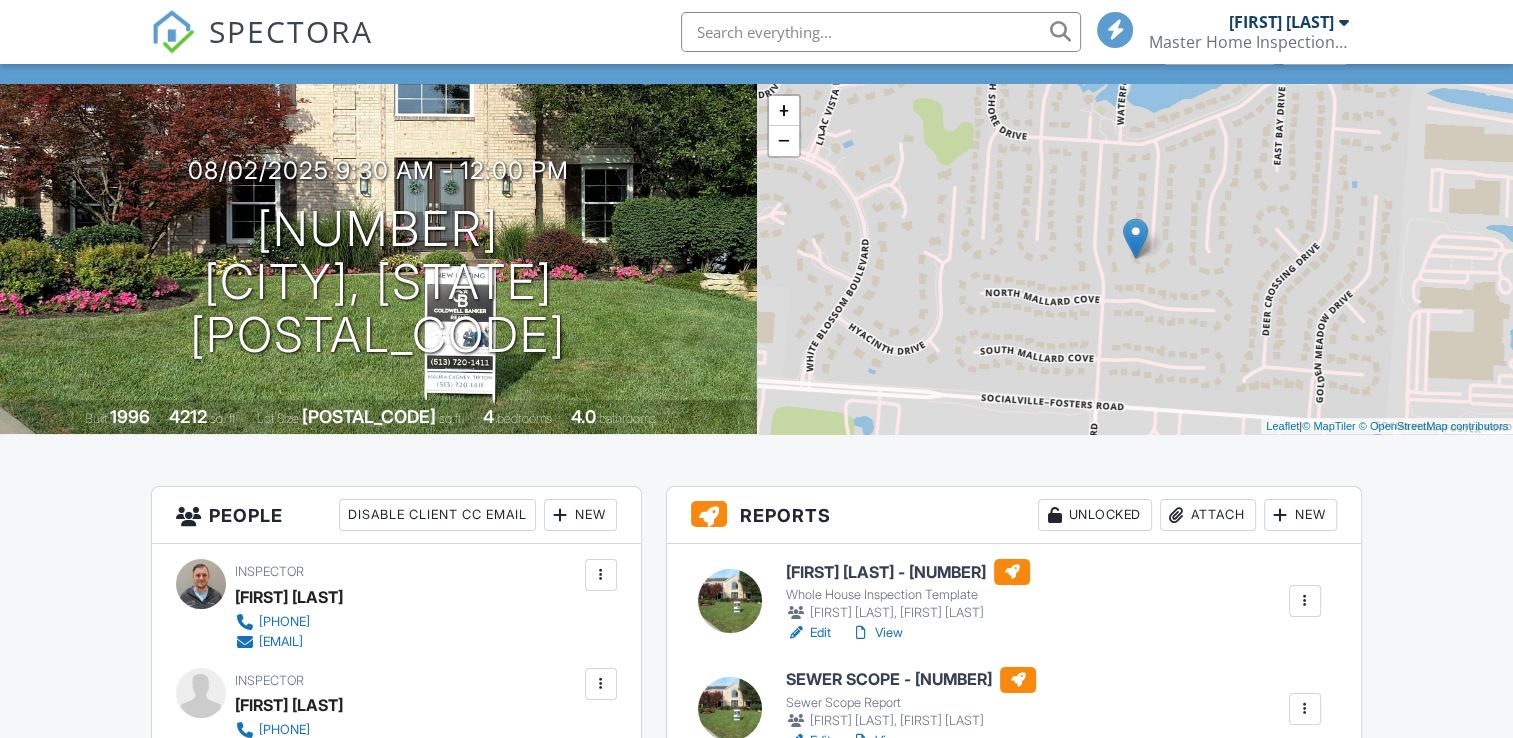 scroll, scrollTop: 100, scrollLeft: 0, axis: vertical 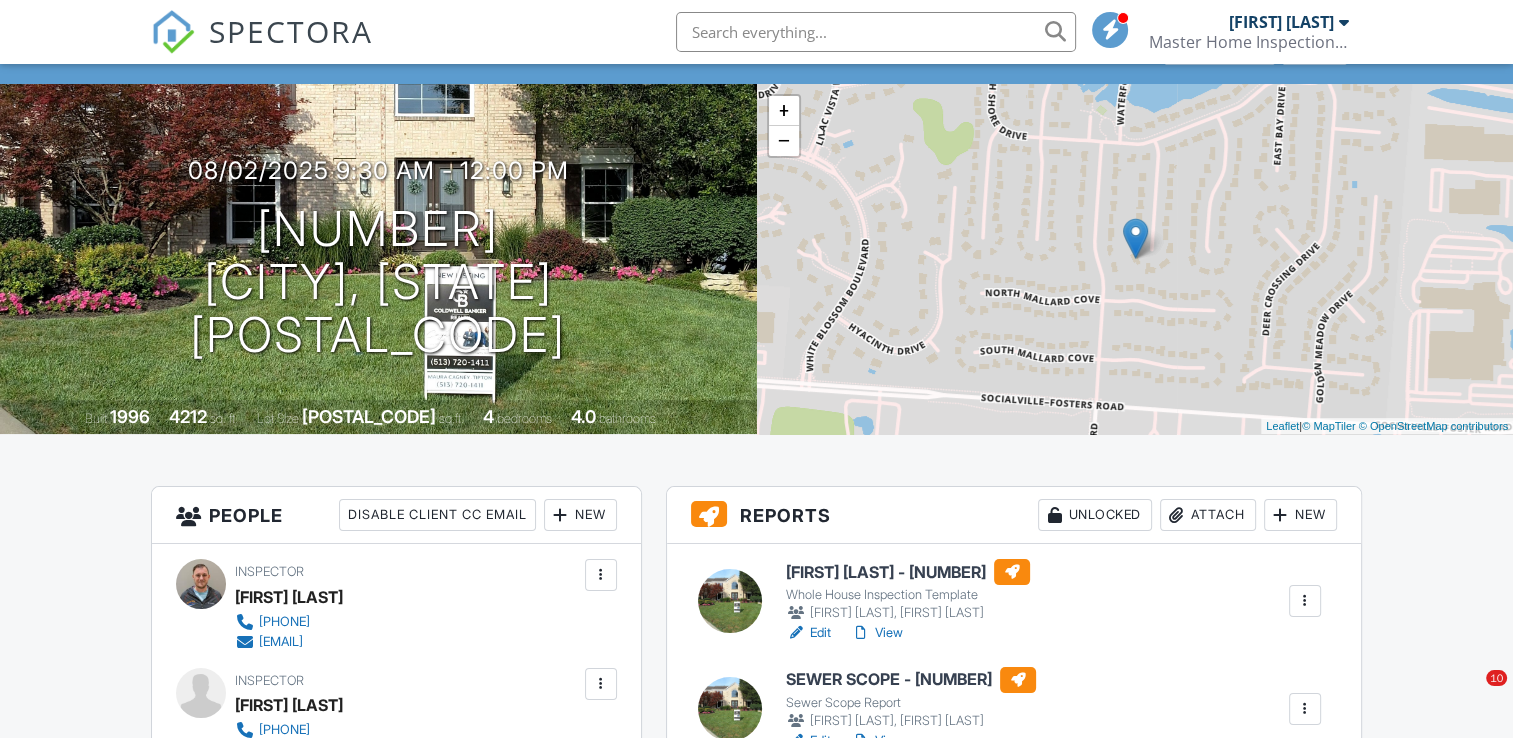 click on "BRENDAN MURRAY - 7805 BAYSHORE" at bounding box center (908, 572) 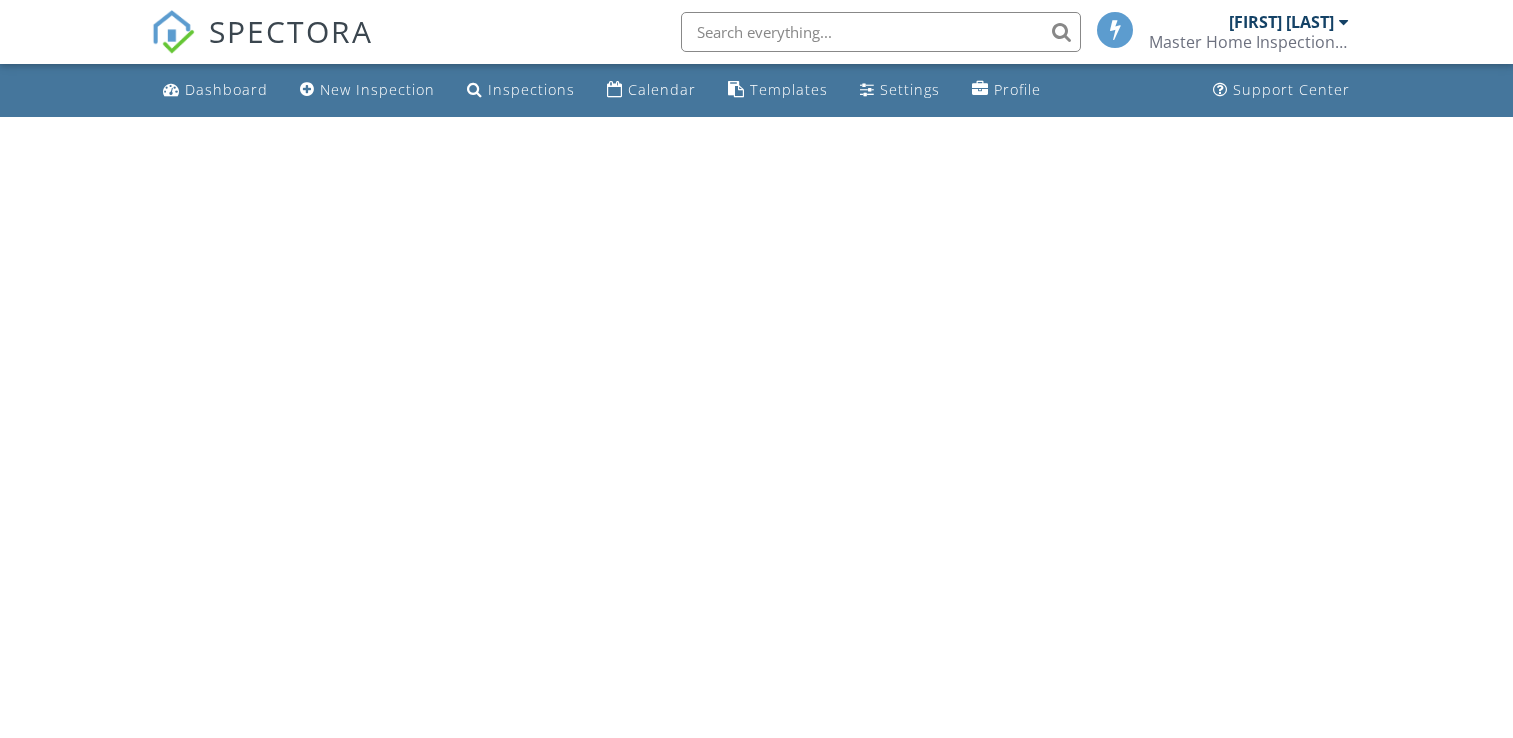 scroll, scrollTop: 0, scrollLeft: 0, axis: both 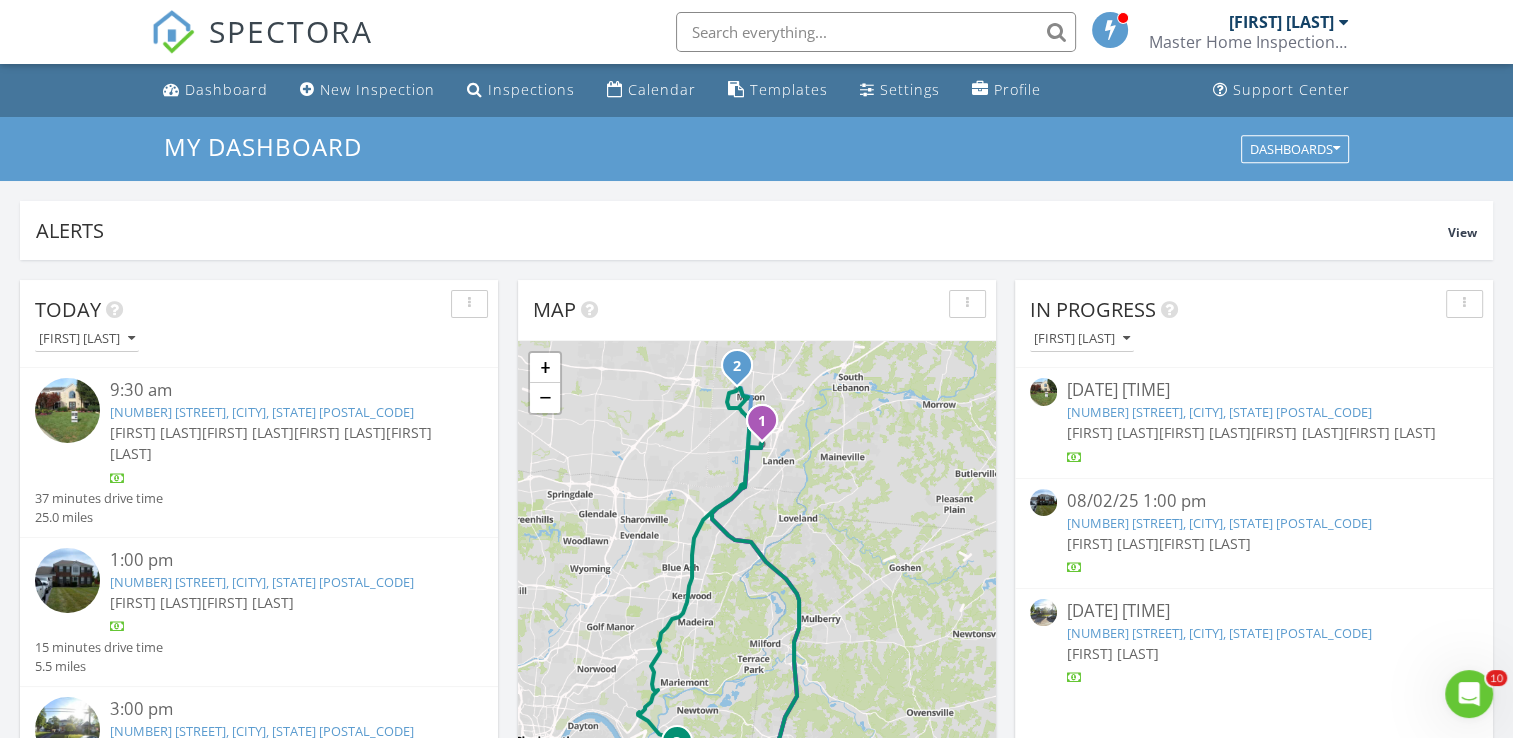click on "[FIRST] [LAST]" at bounding box center (1113, 543) 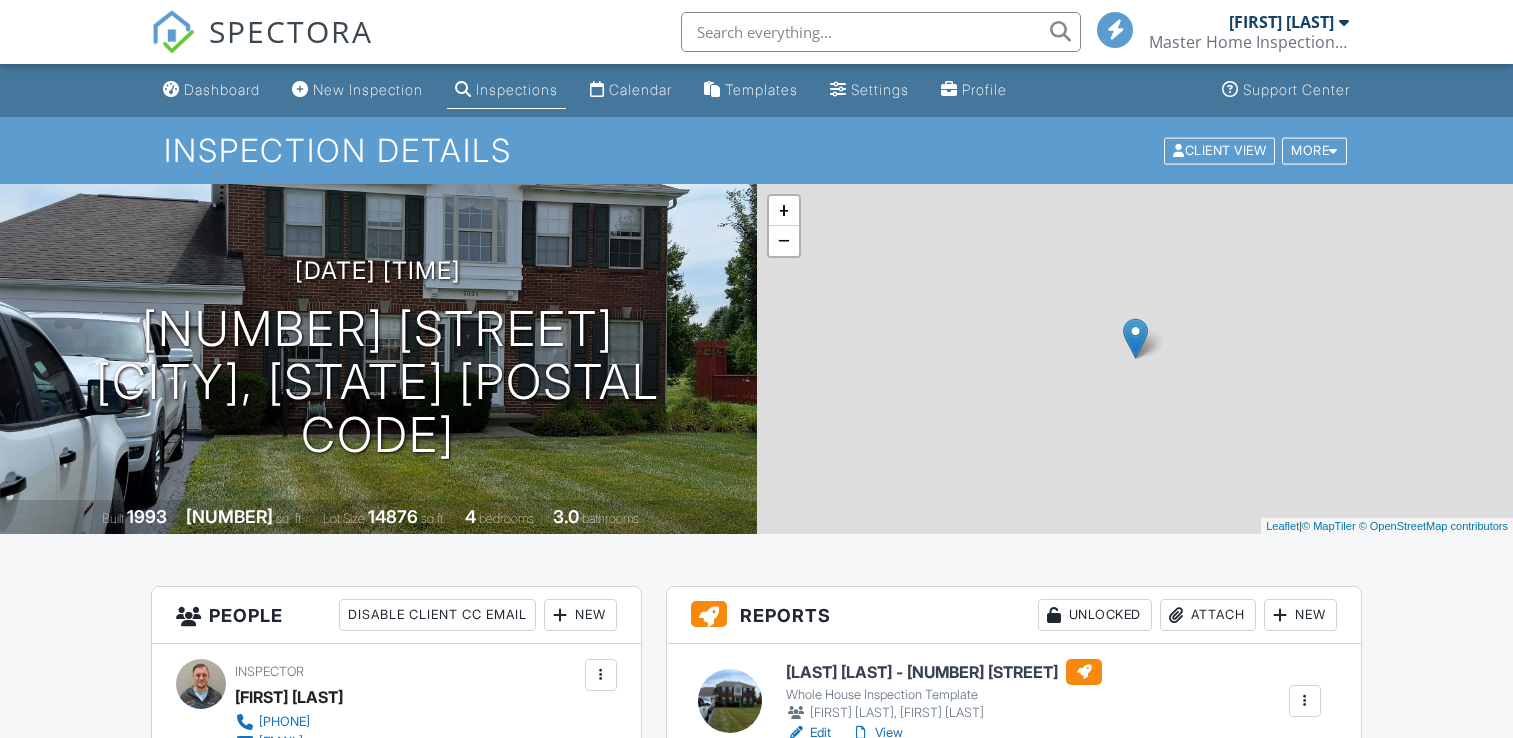 scroll, scrollTop: 0, scrollLeft: 0, axis: both 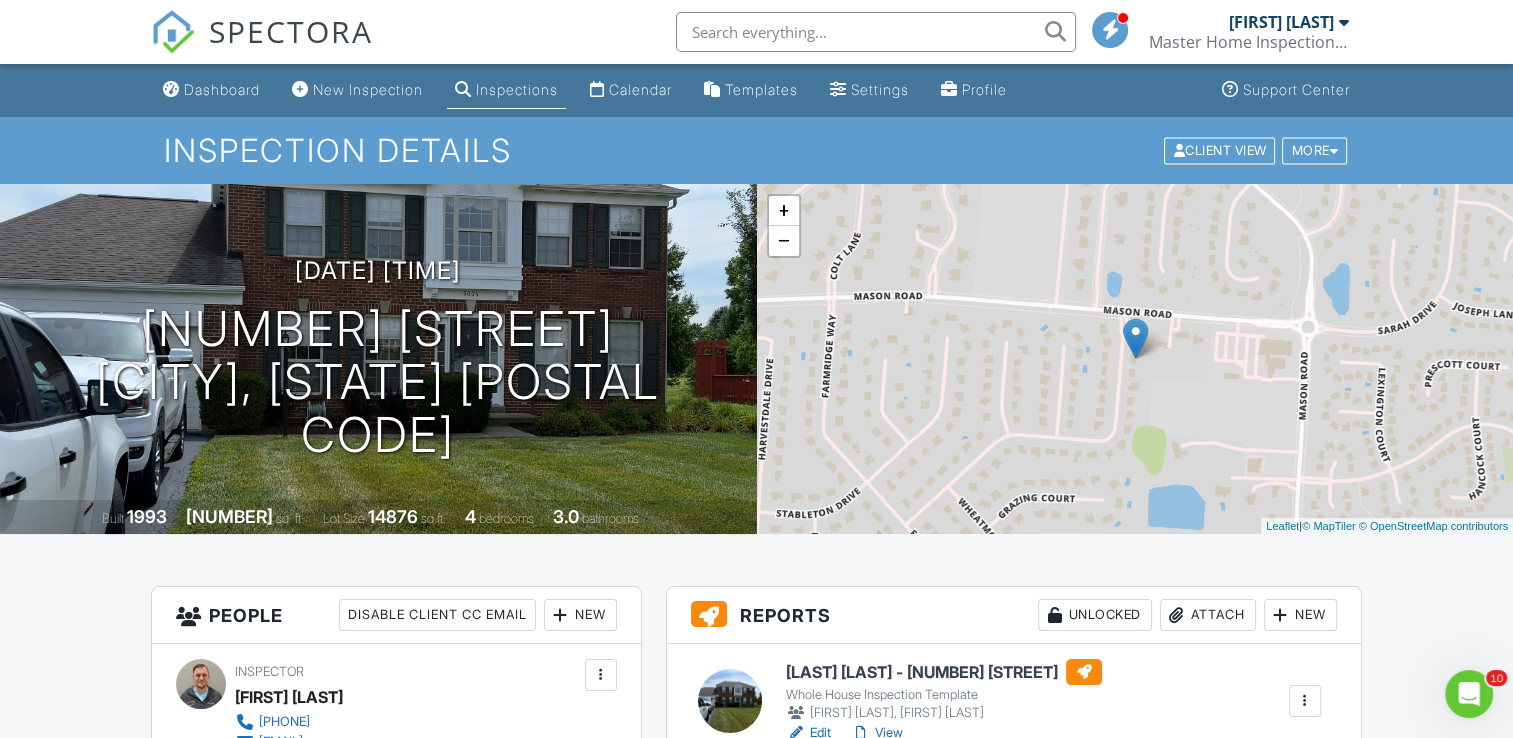 click on "[LAST] [LAST] - [NUMBER] [STREET]" at bounding box center (944, 672) 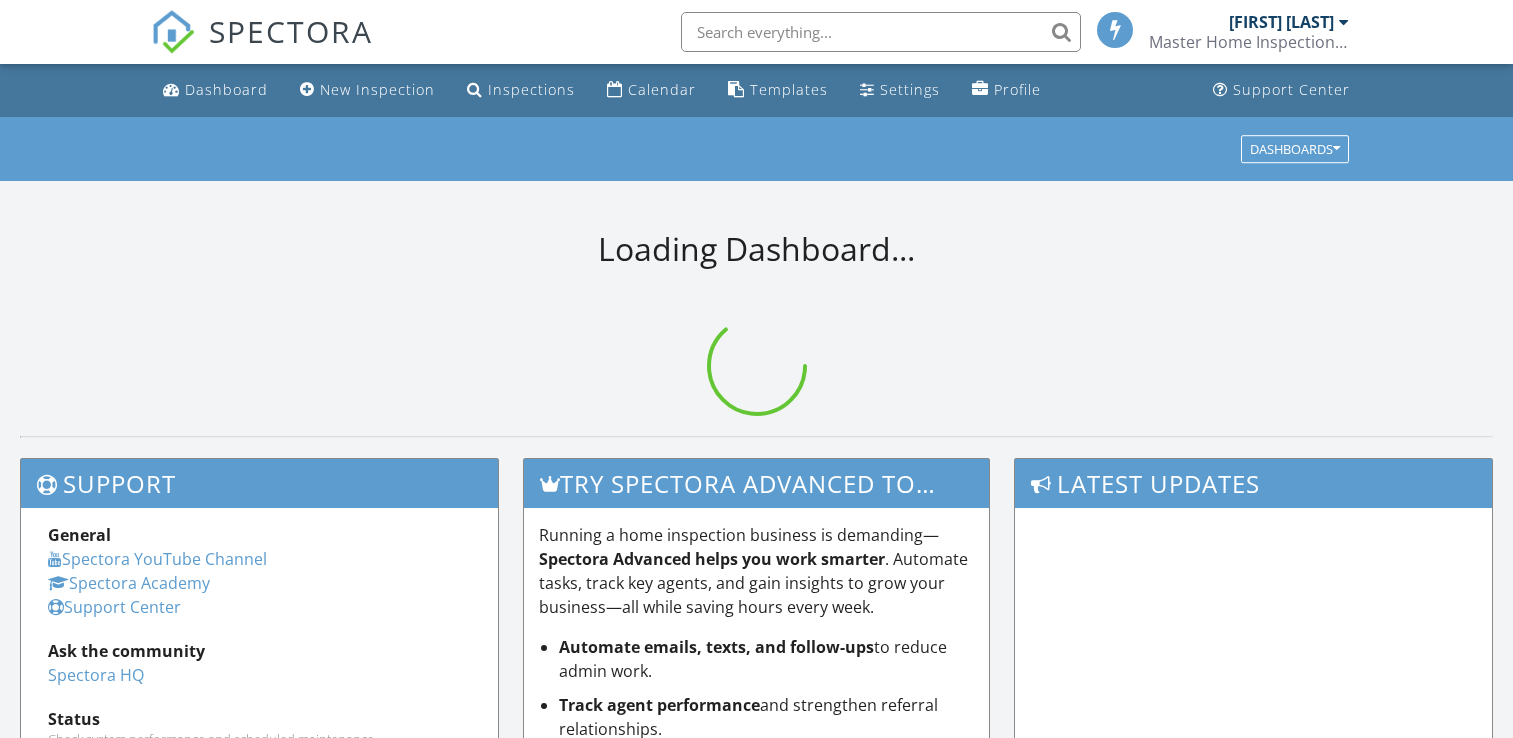 scroll, scrollTop: 0, scrollLeft: 0, axis: both 